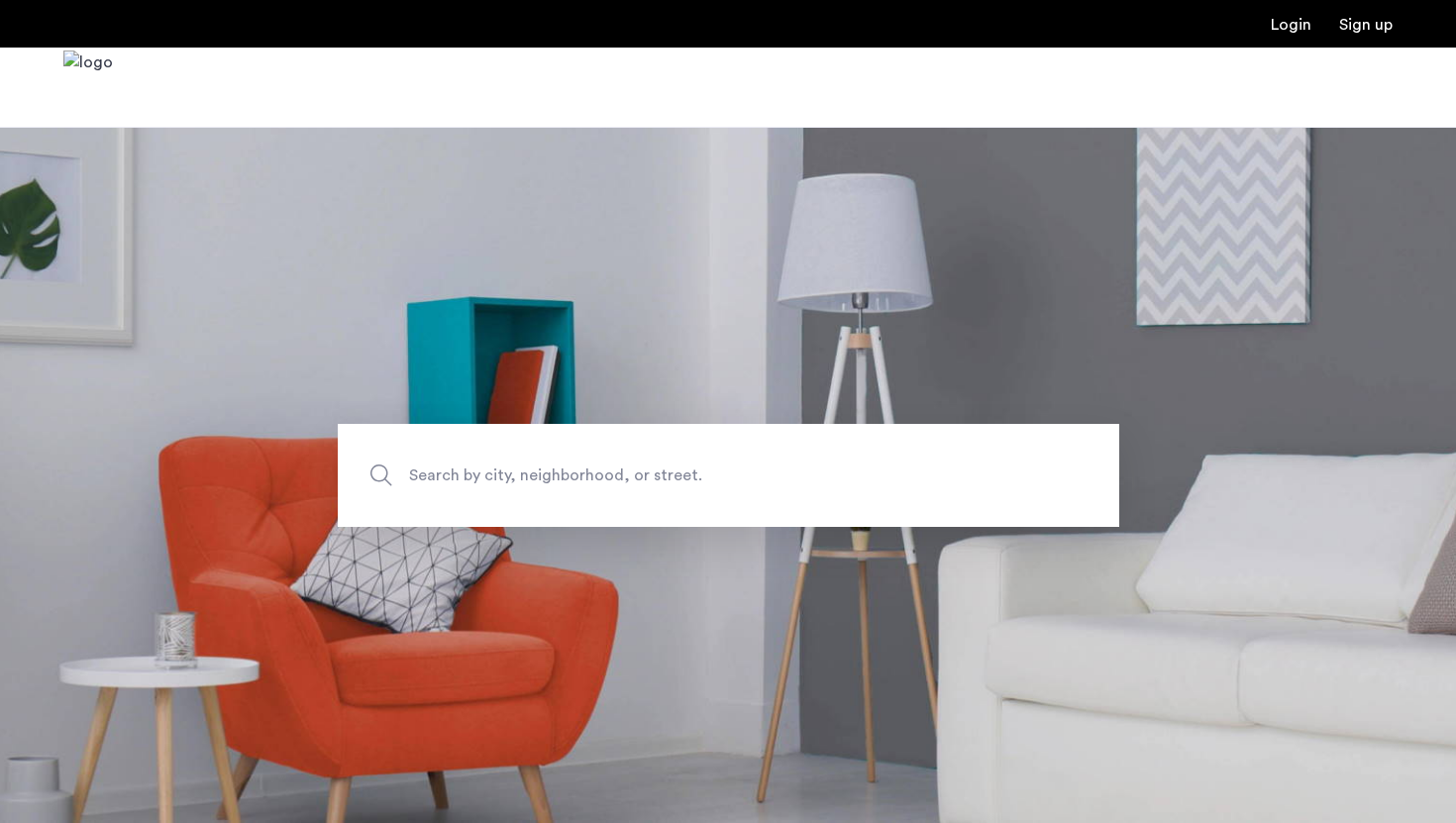 scroll, scrollTop: 0, scrollLeft: 0, axis: both 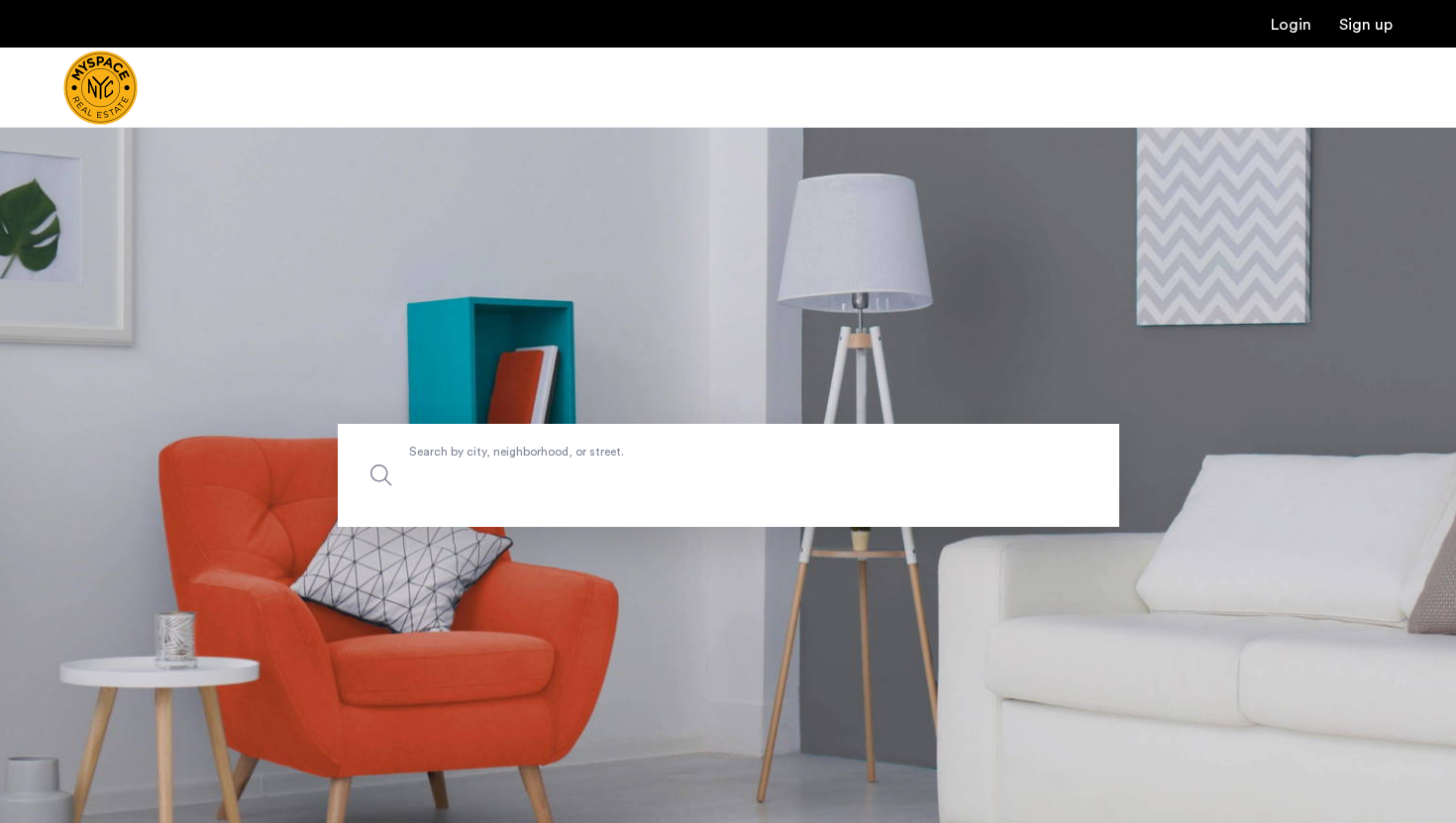 click on "Search by city, neighborhood, or street." at bounding box center (728, 475) 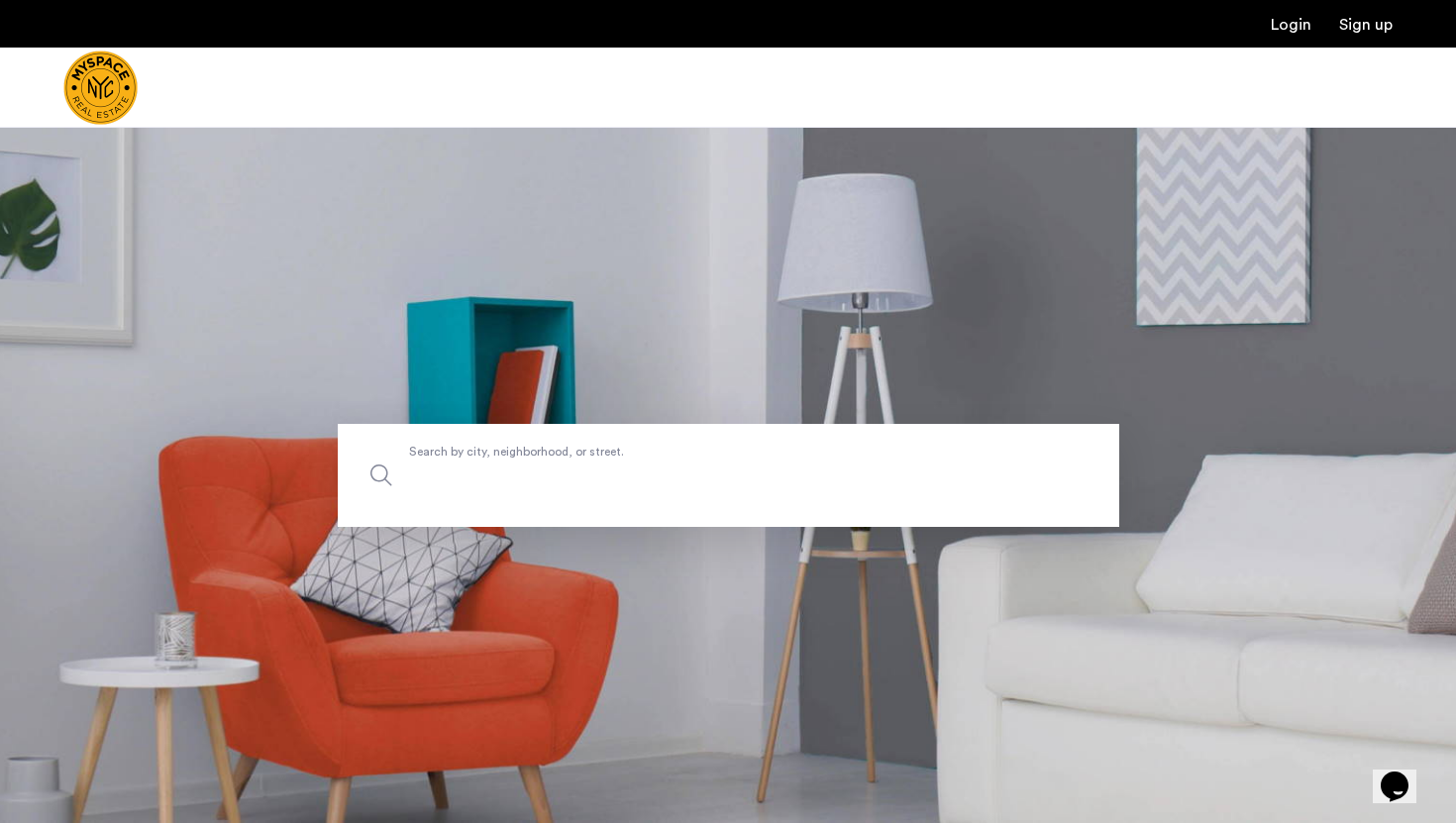 scroll, scrollTop: 0, scrollLeft: 0, axis: both 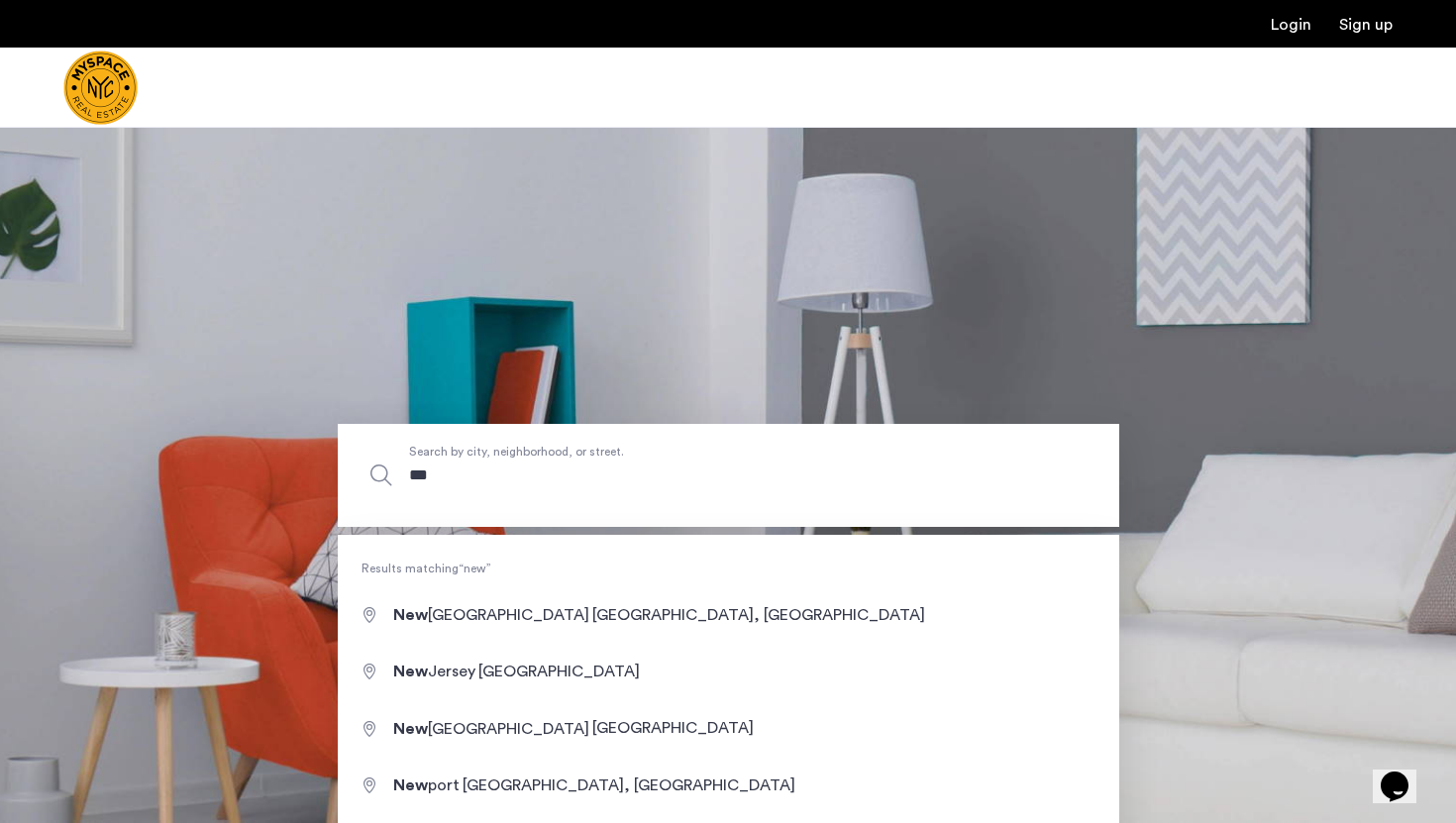 click on "***" at bounding box center [728, 475] 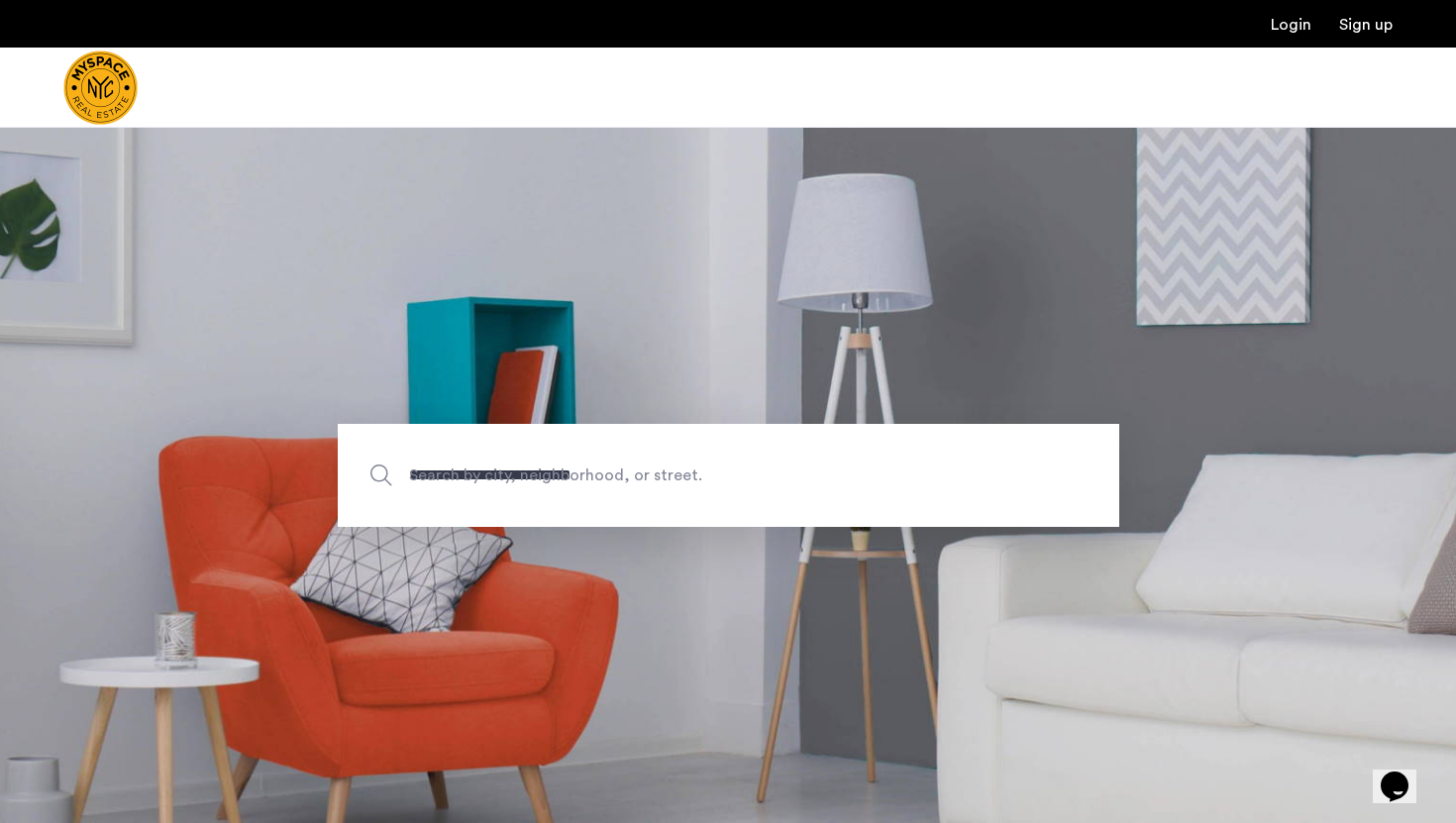 type on "**********" 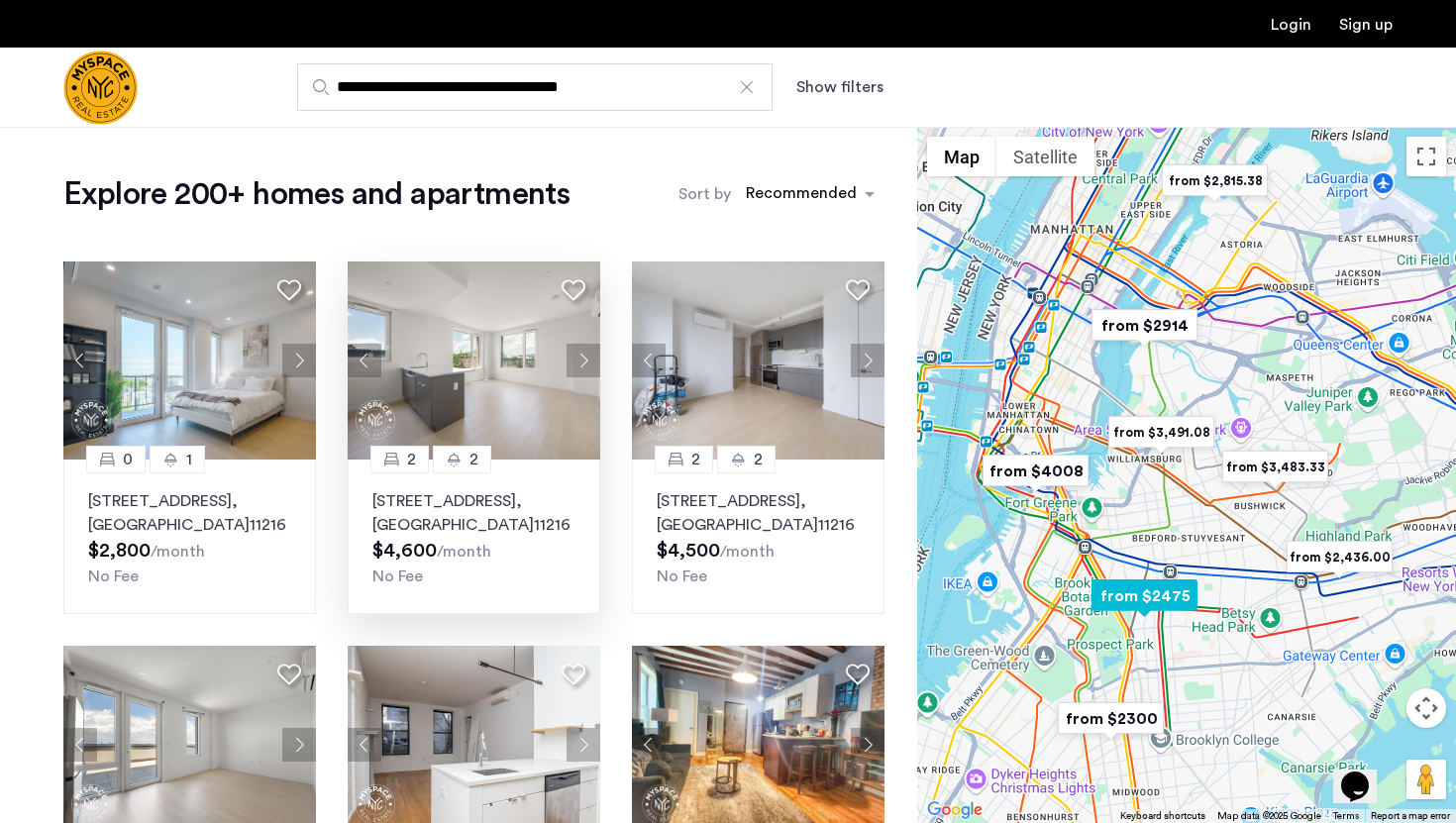 scroll, scrollTop: 57, scrollLeft: 0, axis: vertical 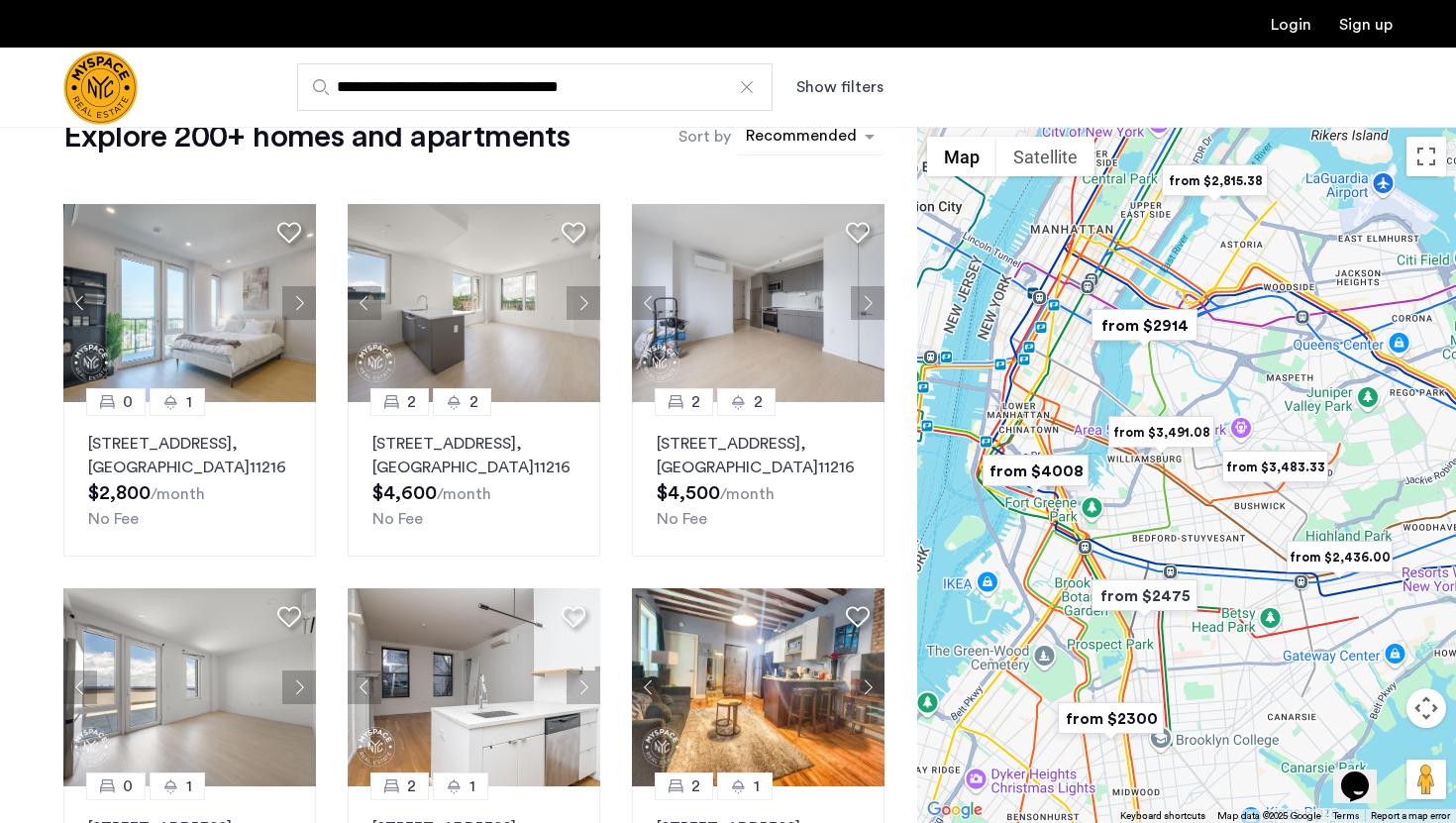 click 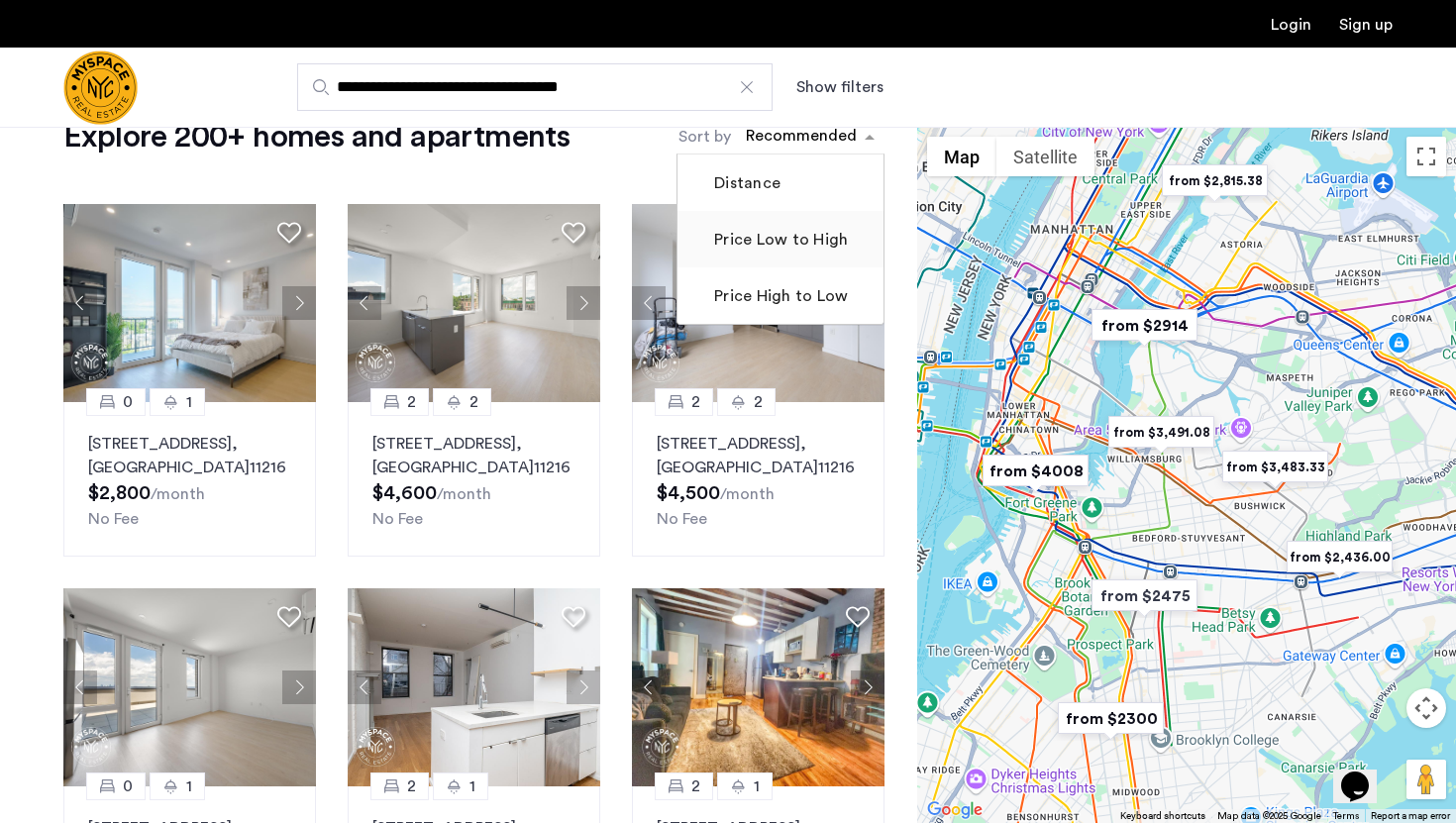 click on "Price Low to High" at bounding box center (779, 240) 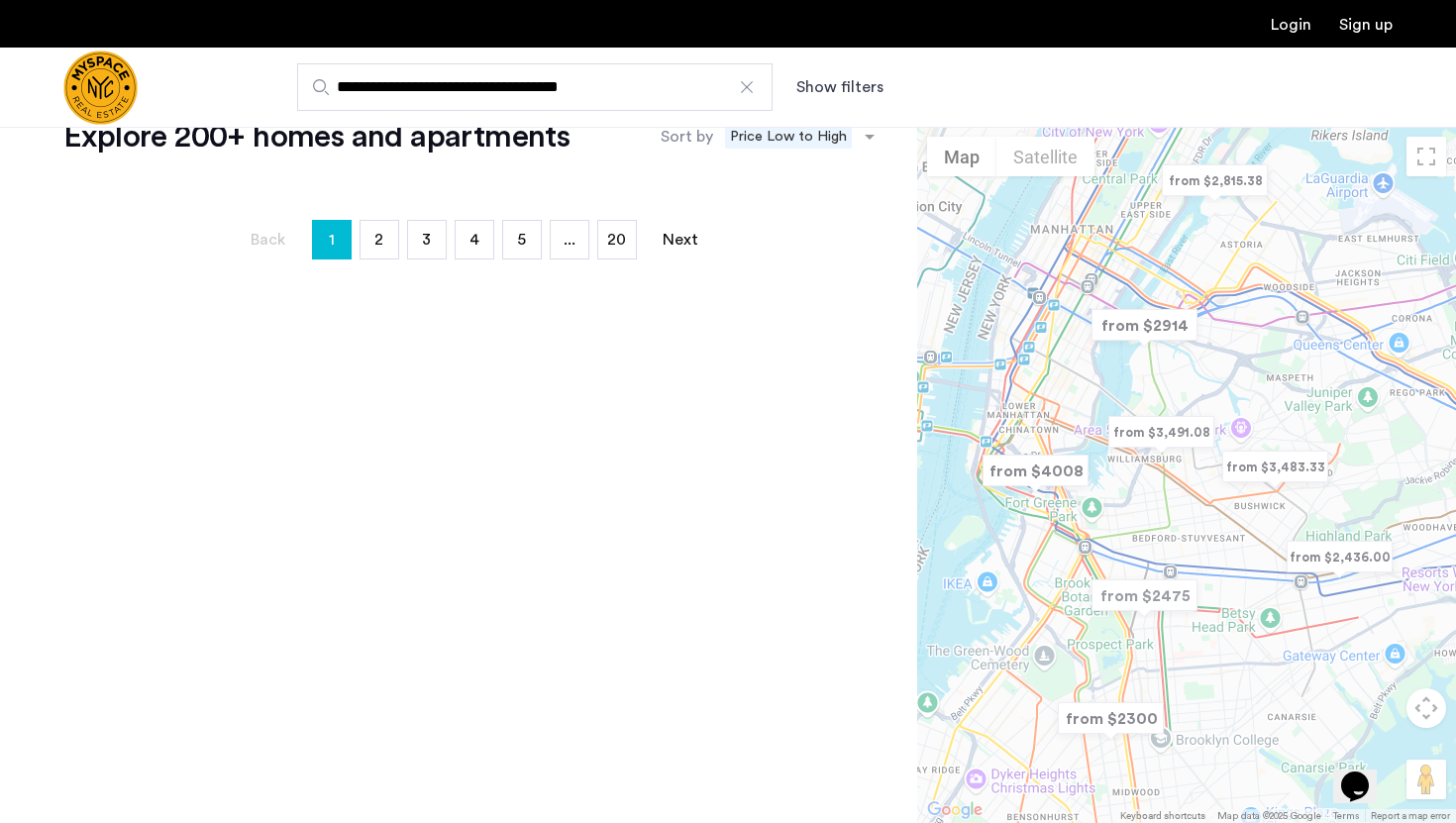 scroll, scrollTop: 0, scrollLeft: 0, axis: both 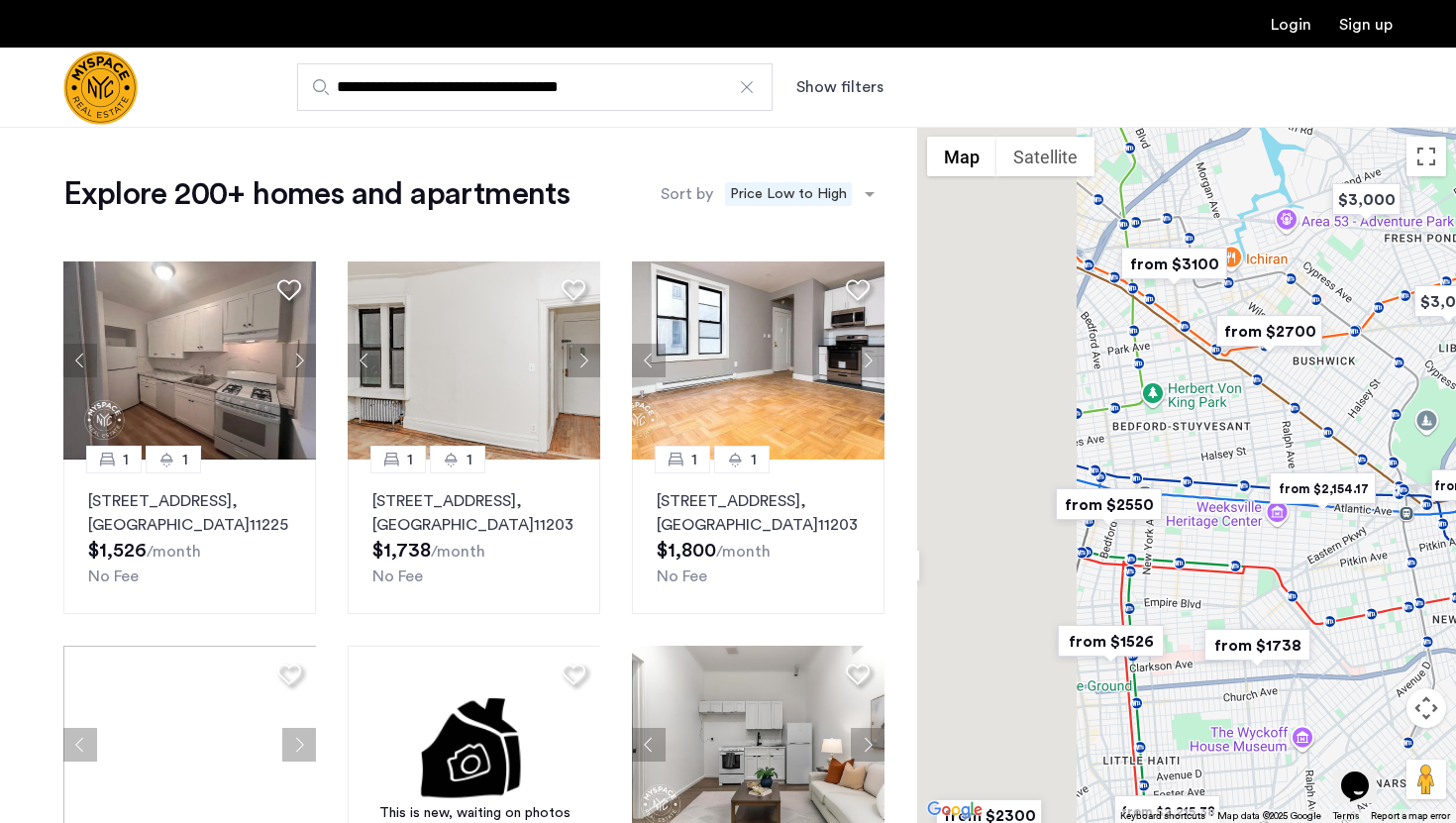 drag, startPoint x: 1053, startPoint y: 391, endPoint x: 1415, endPoint y: 453, distance: 367.27102 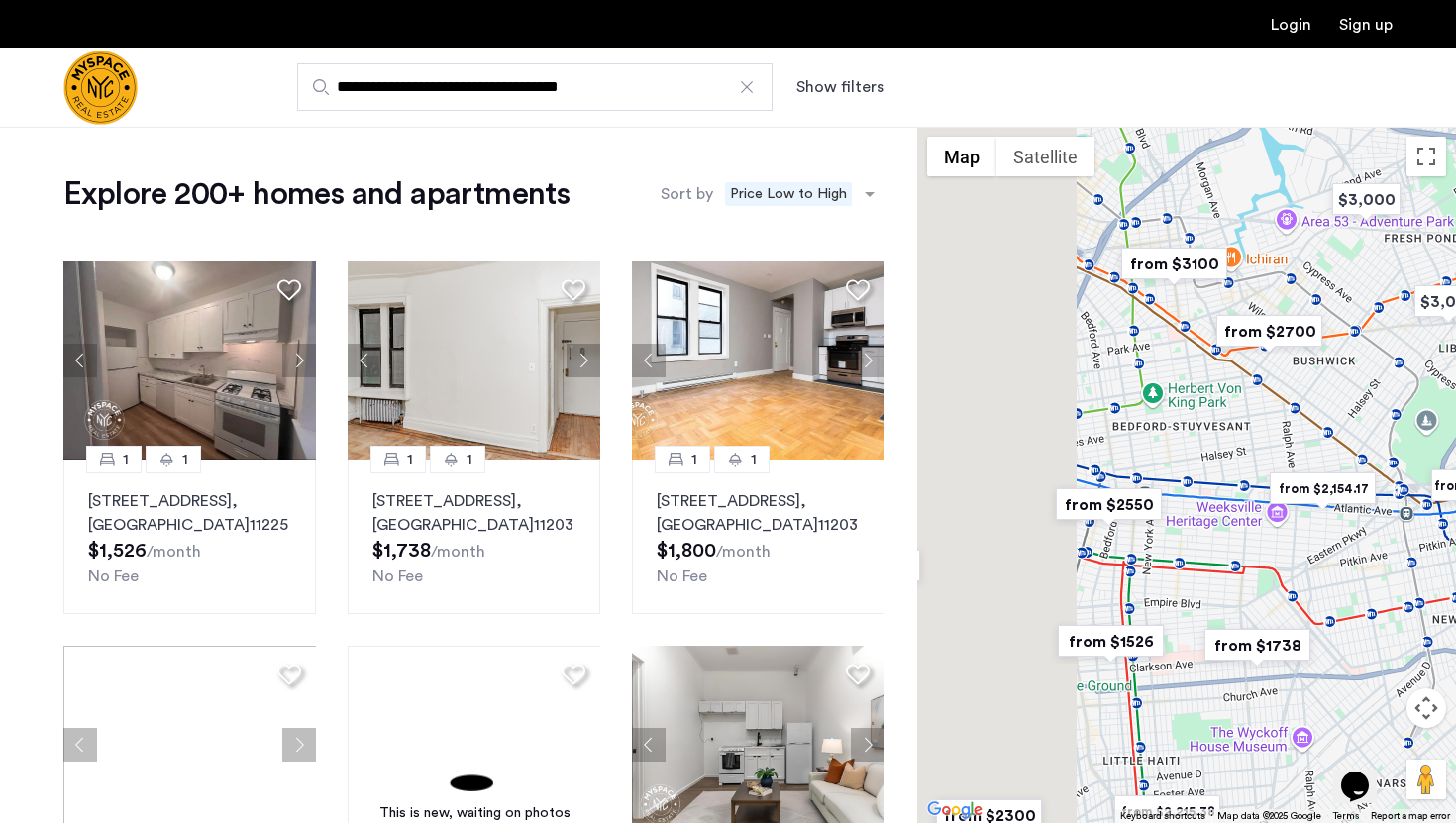 click at bounding box center [1187, 474] 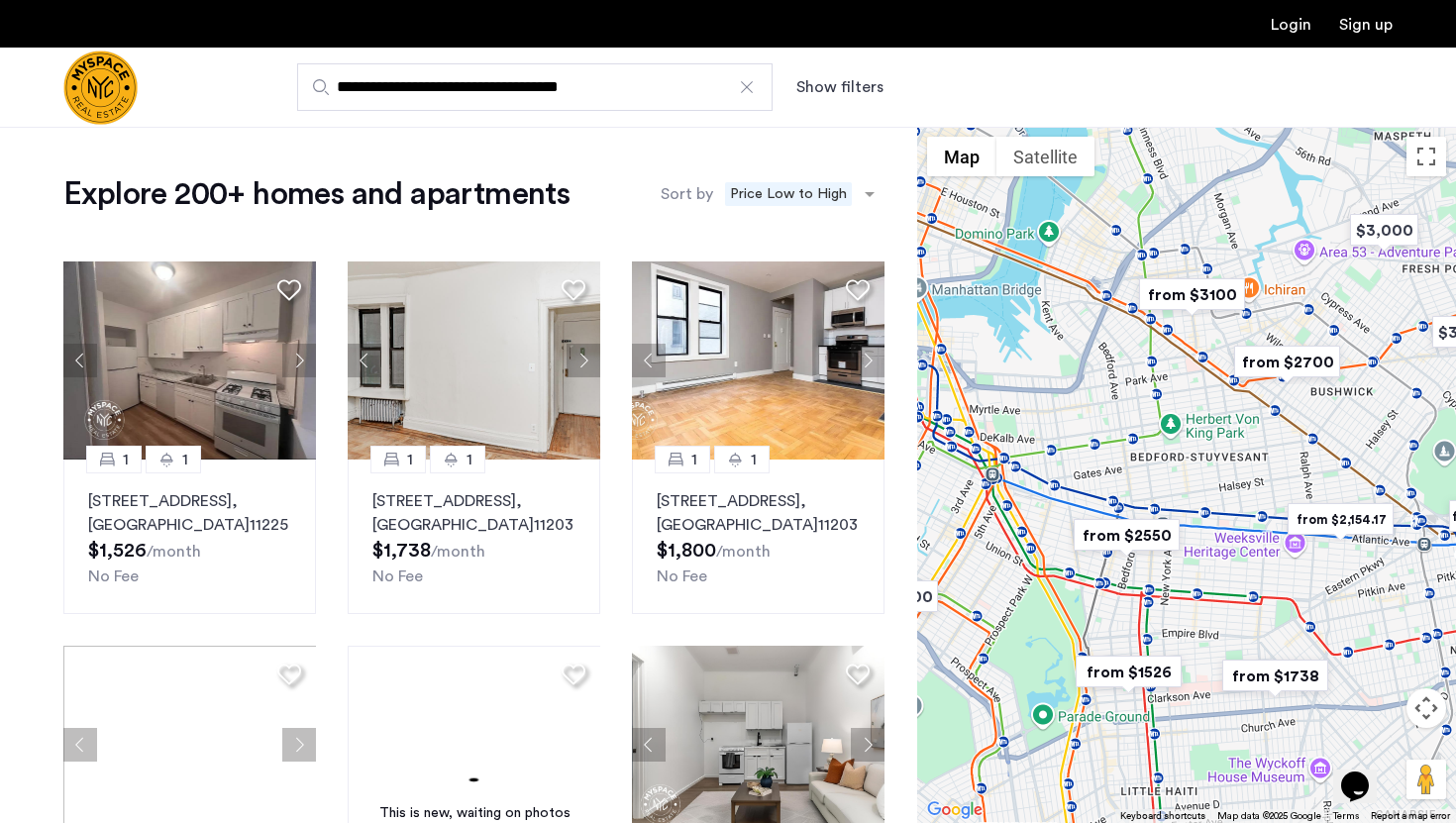 drag, startPoint x: 1254, startPoint y: 434, endPoint x: 1277, endPoint y: 484, distance: 55.036352 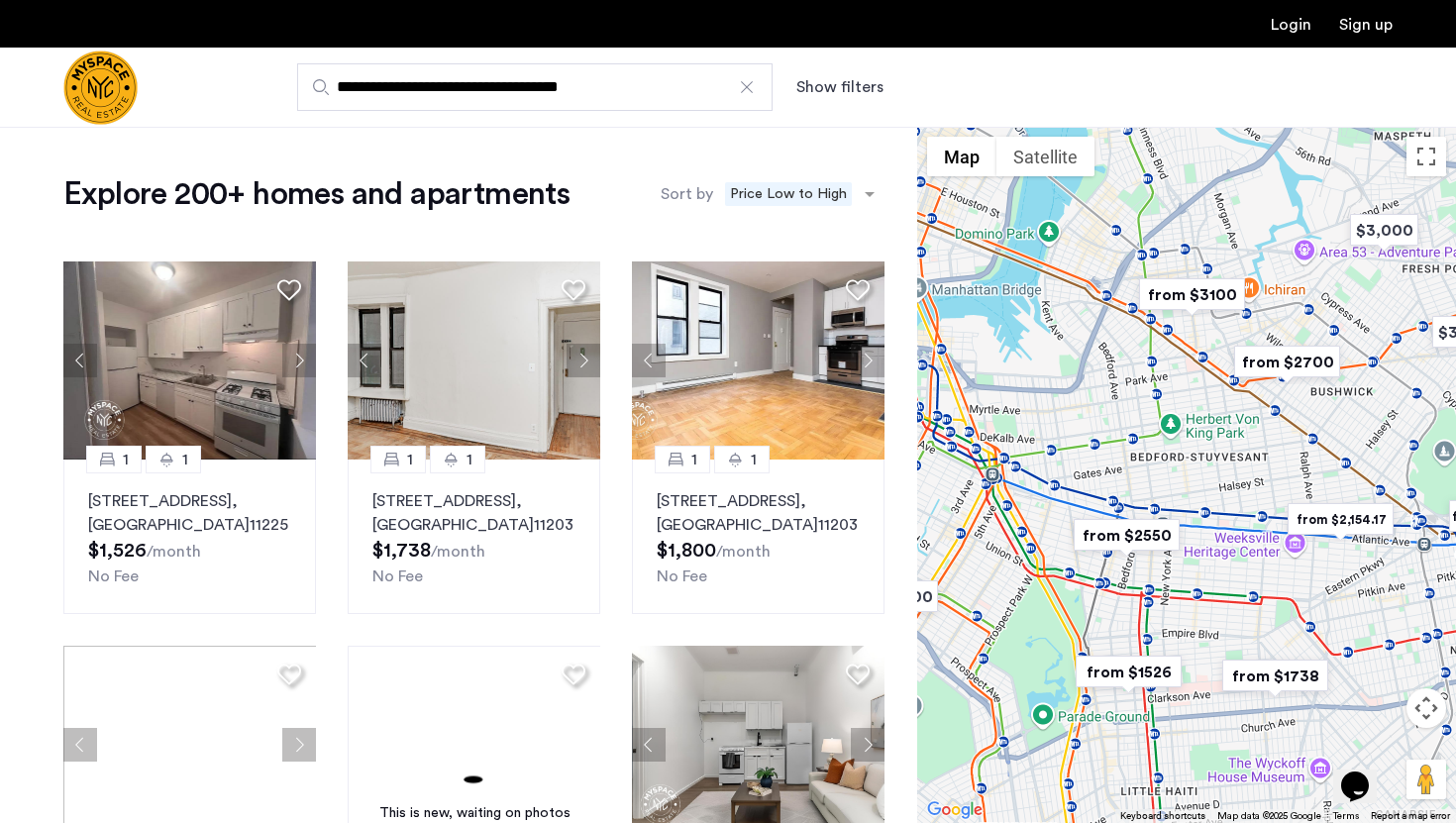 click at bounding box center (1187, 474) 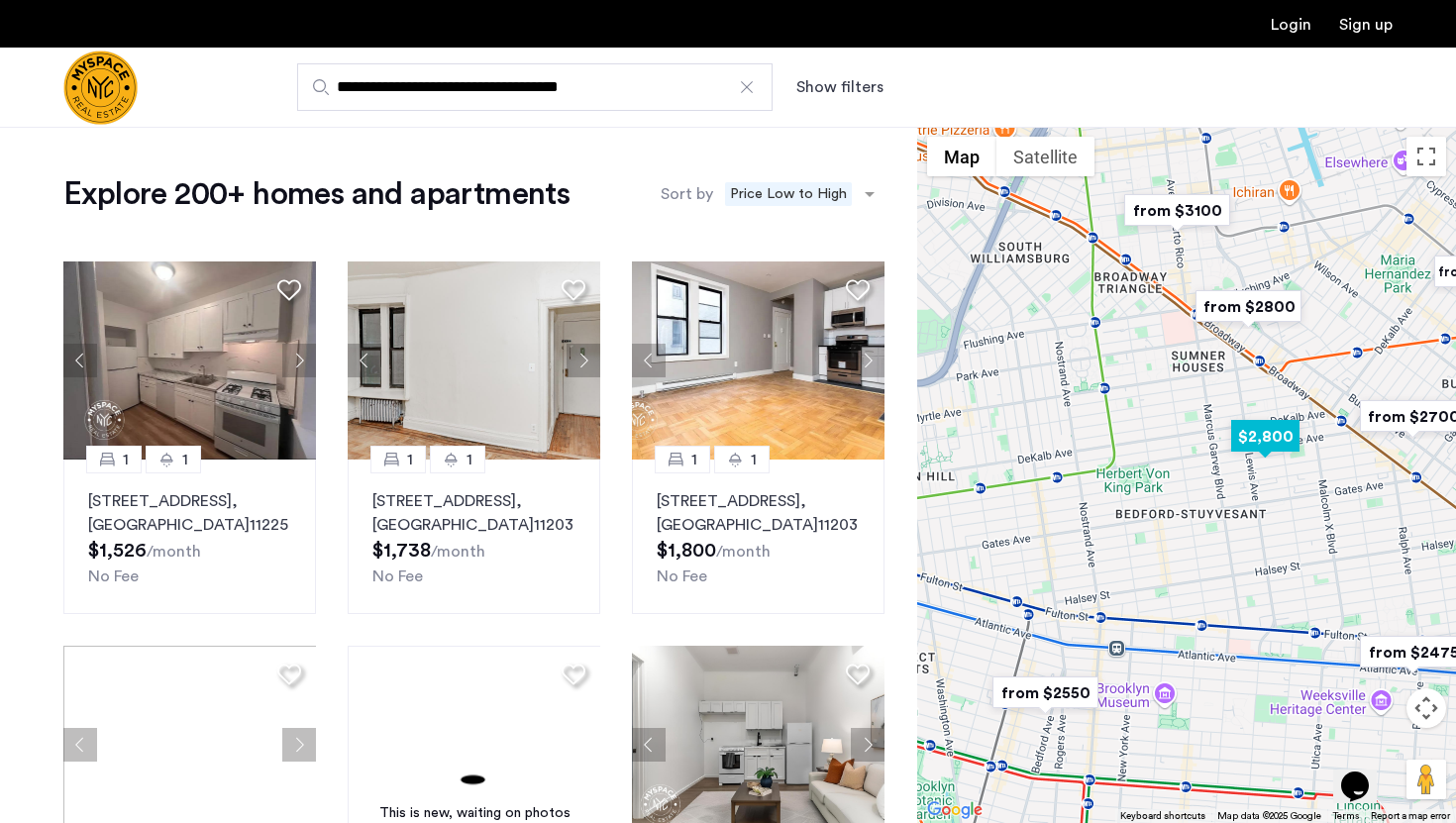 click at bounding box center (1265, 436) 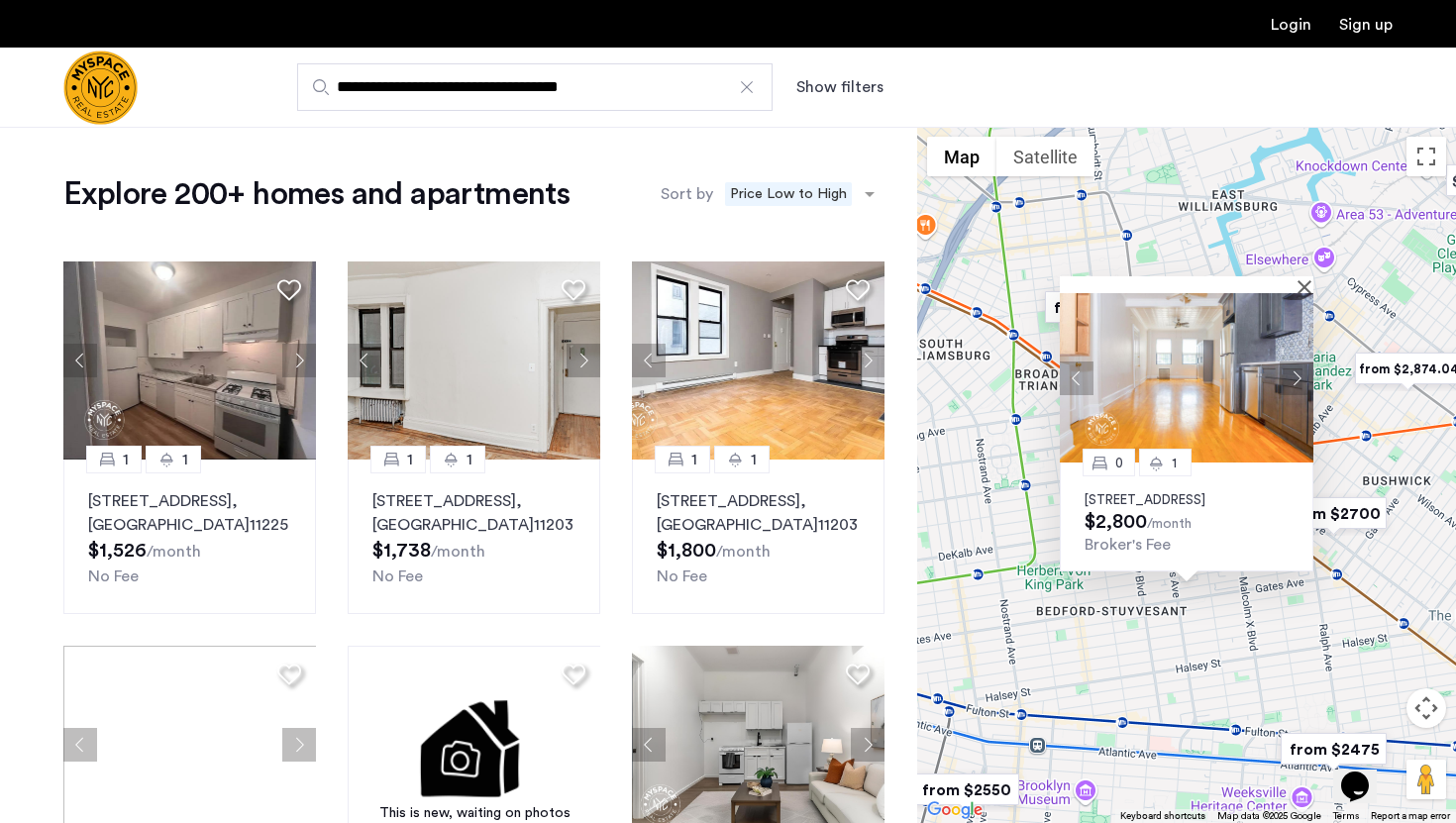 click at bounding box center (966, 789) 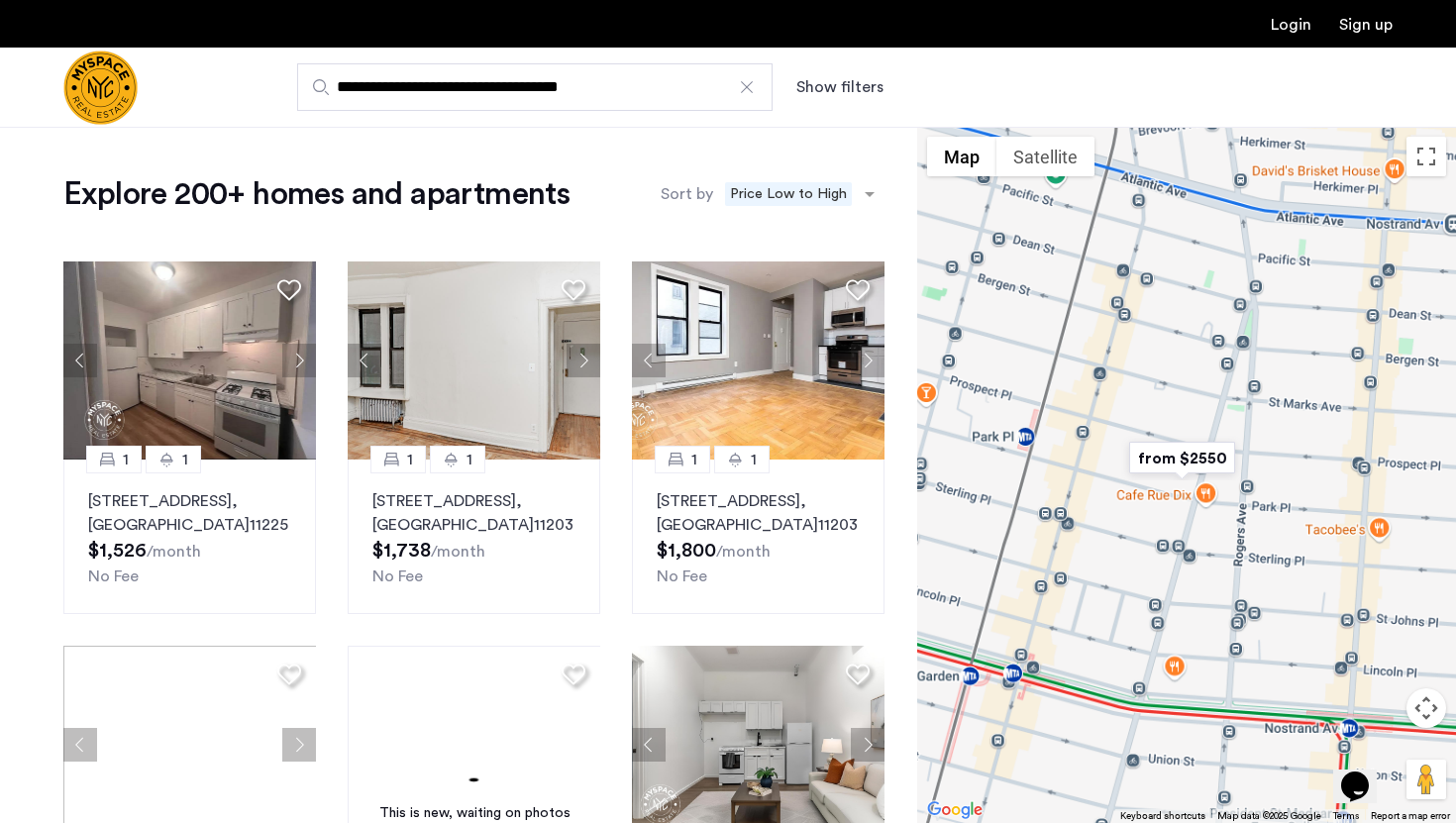 scroll, scrollTop: 24, scrollLeft: 0, axis: vertical 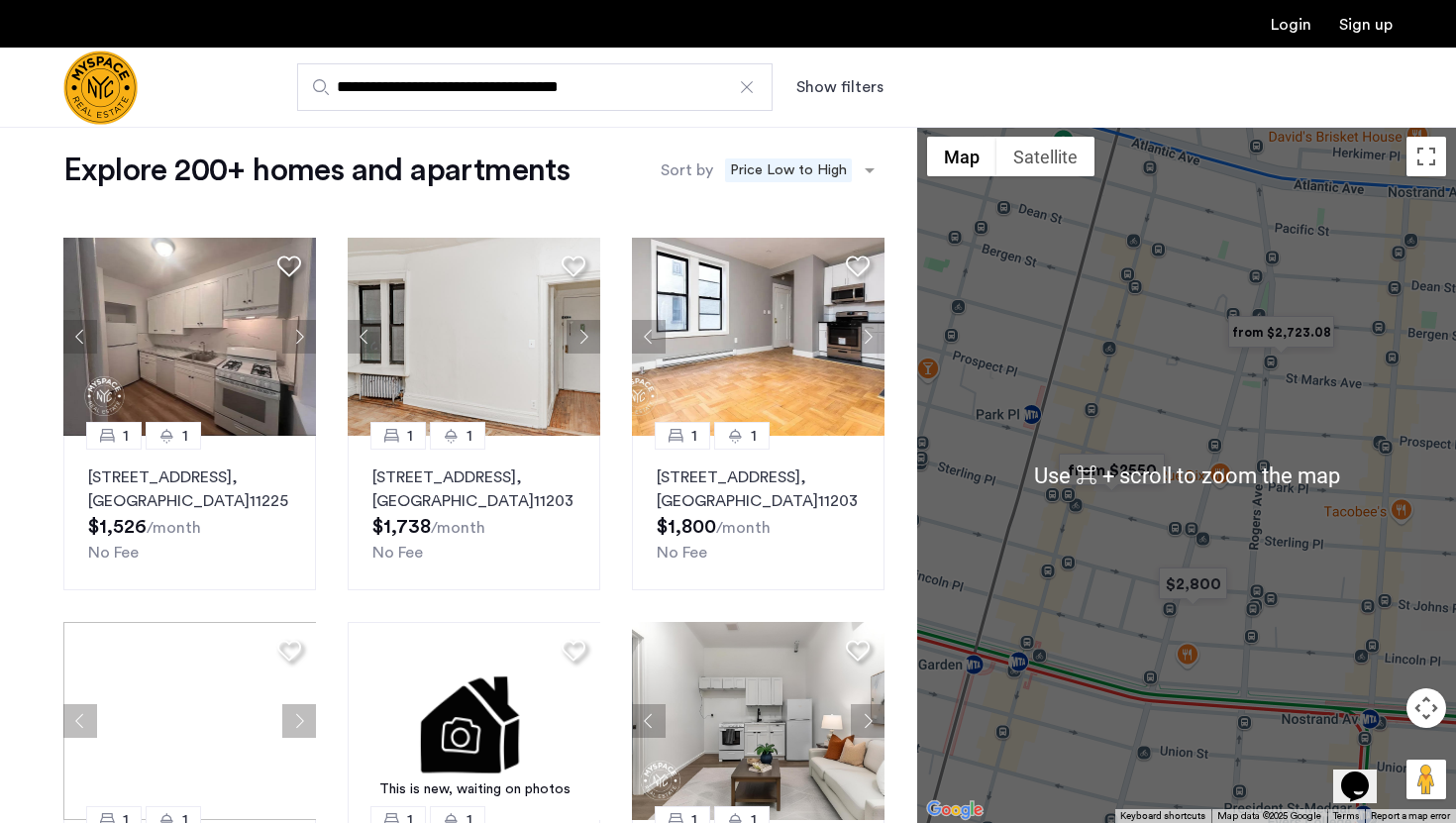 click at bounding box center (1426, 708) 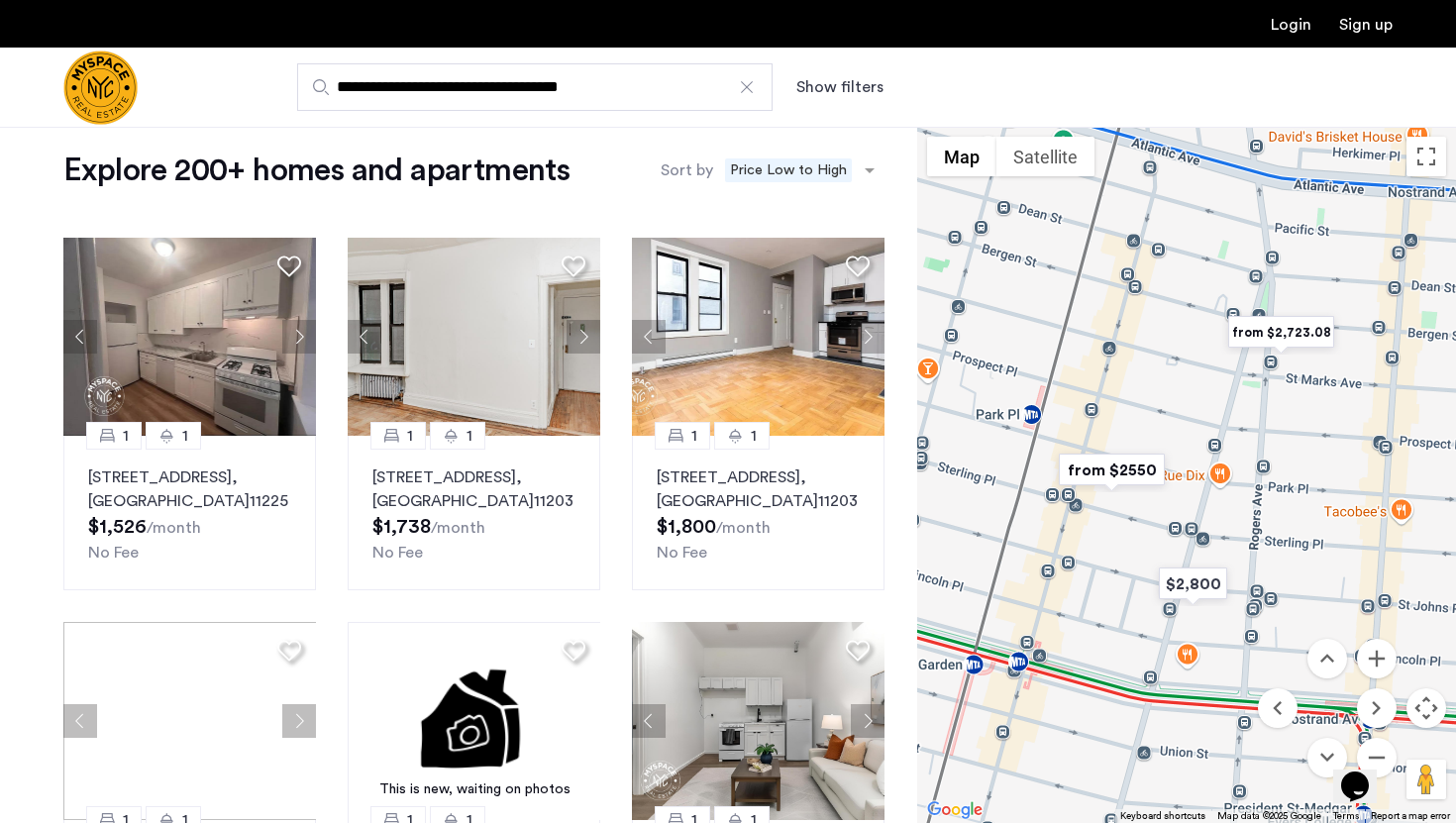 click on "Opens Chat This icon Opens the chat window." at bounding box center (1365, 752) 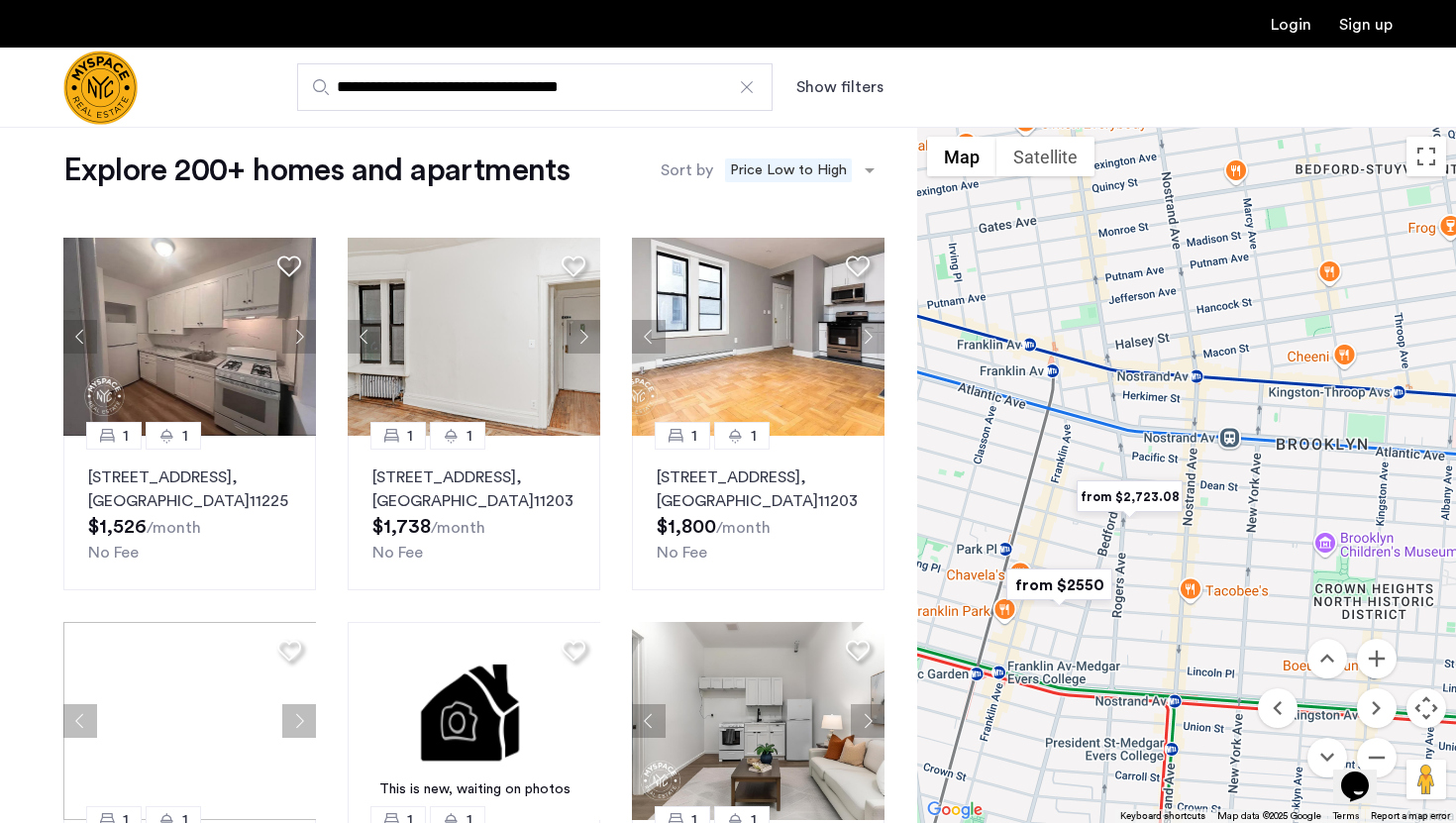 drag, startPoint x: 1224, startPoint y: 340, endPoint x: 1085, endPoint y: 487, distance: 202.31164 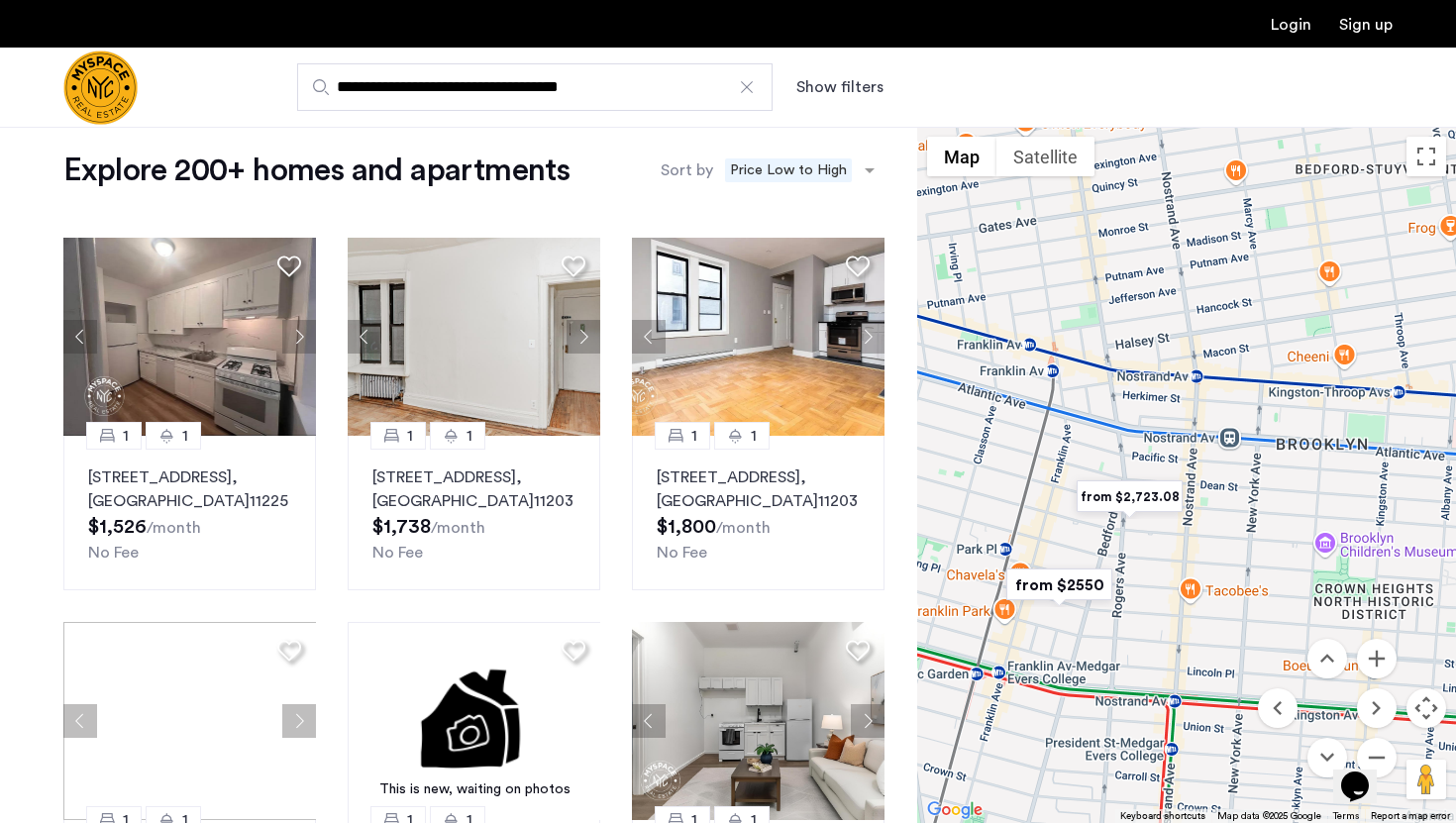 click at bounding box center [1129, 496] 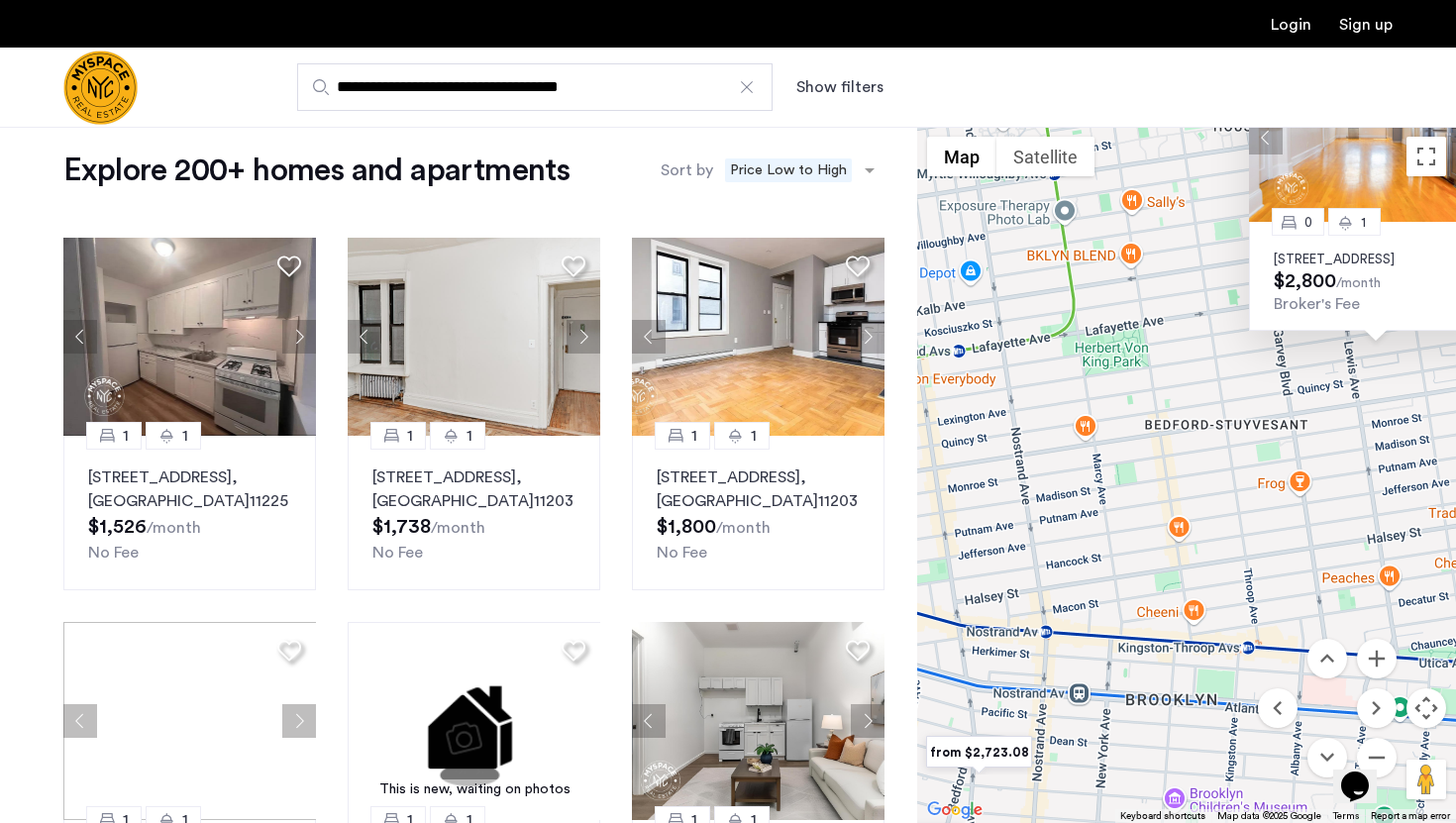 drag, startPoint x: 1158, startPoint y: 395, endPoint x: 1005, endPoint y: 652, distance: 299.0953 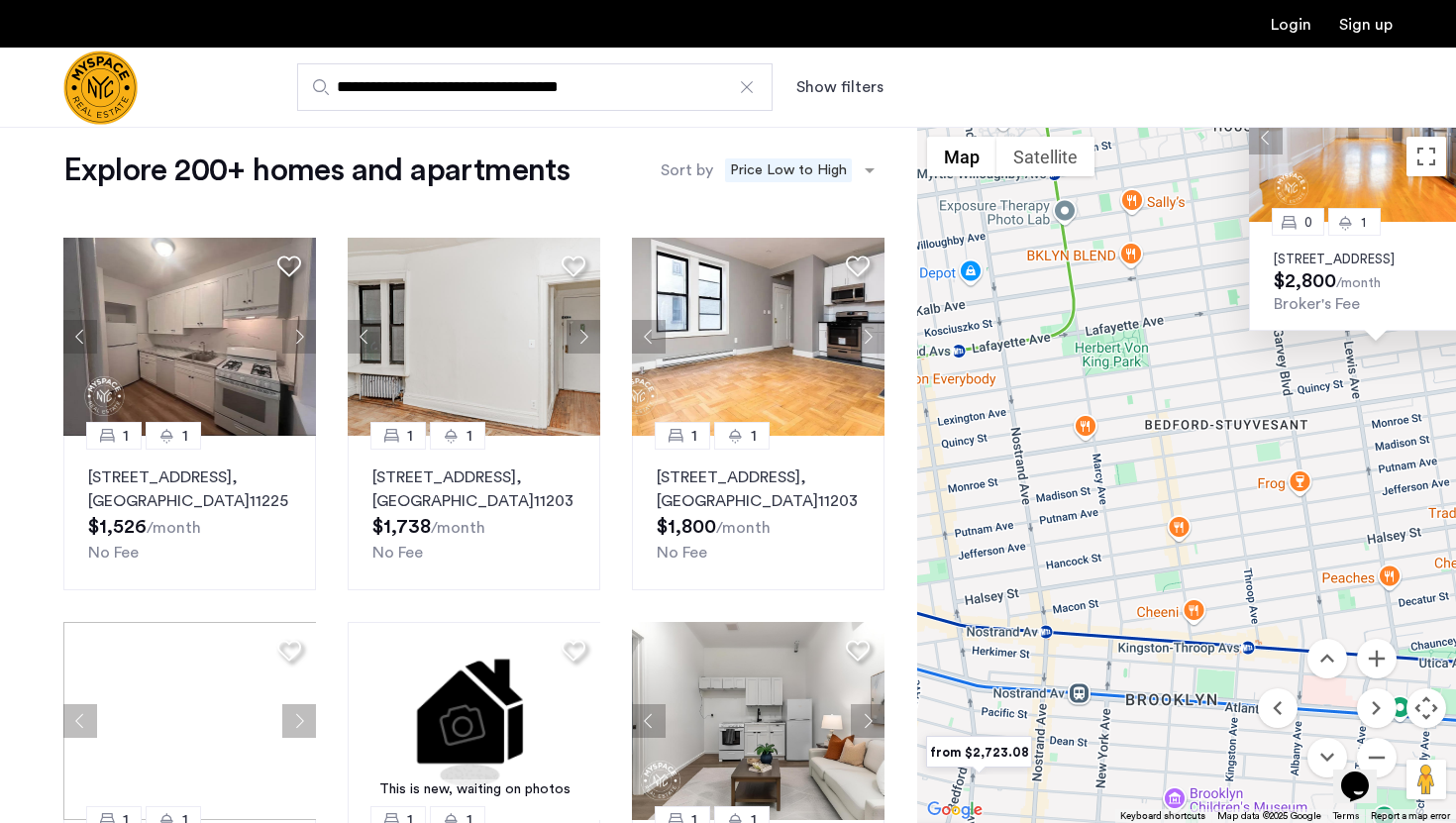 click on "0 1  292 Van Buren St, Unit 1, Brooklyn, NY 11221  $2,800  /month Broker's Fee" at bounding box center (1187, 474) 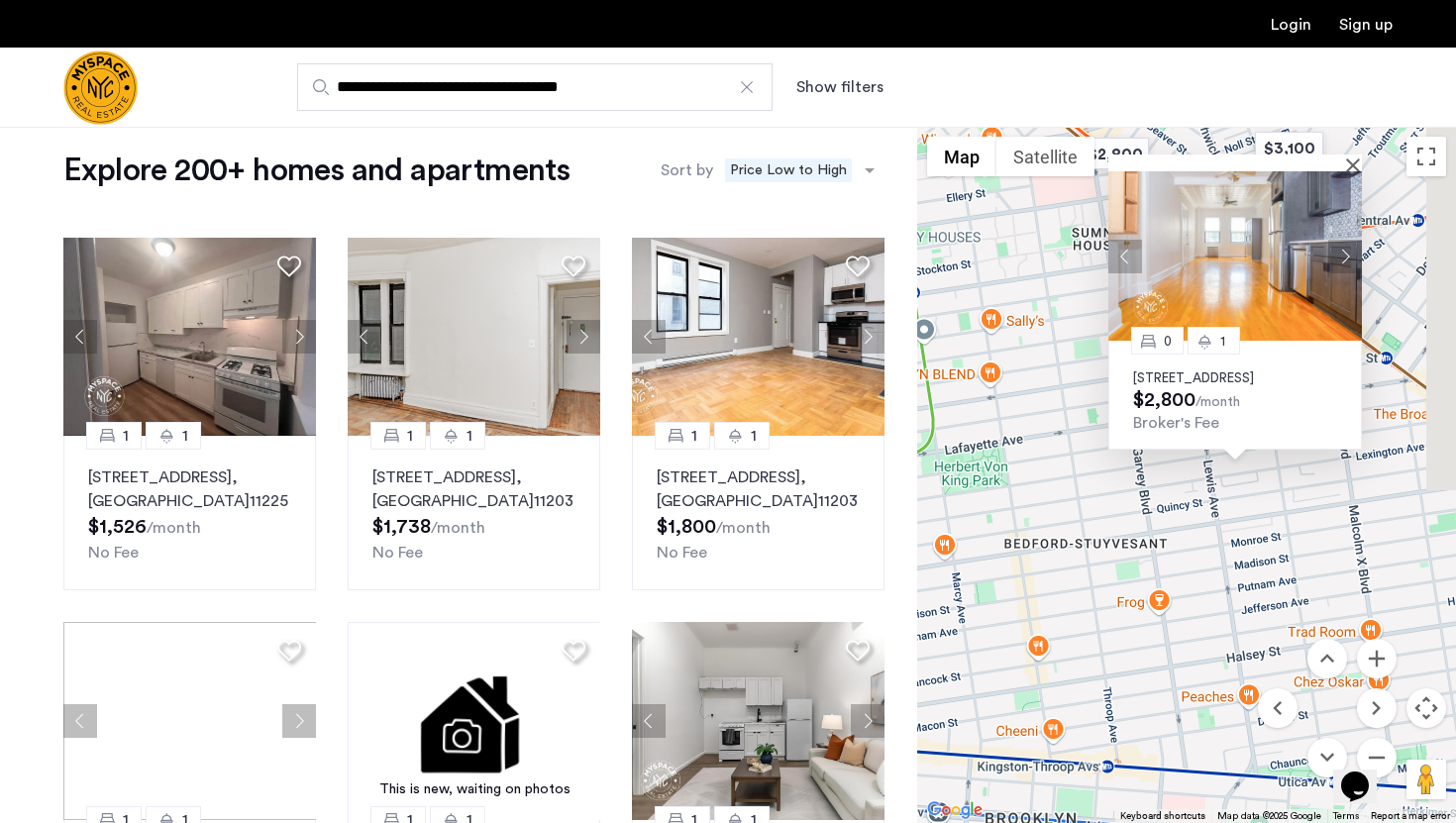 drag, startPoint x: 1192, startPoint y: 449, endPoint x: 1050, endPoint y: 566, distance: 183.99185 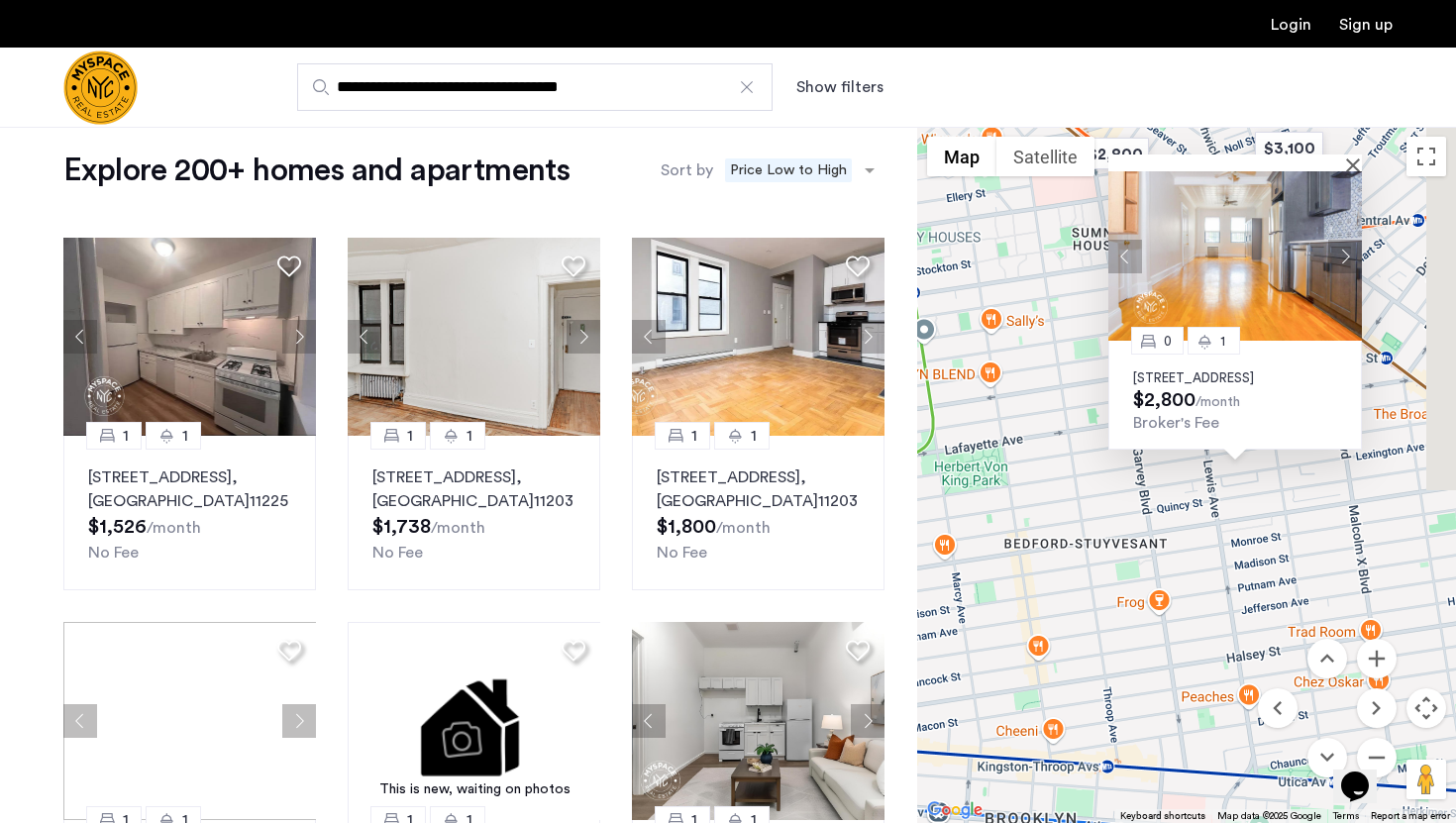 click on "0 1  292 Van Buren St, Unit 1, Brooklyn, NY 11221  $2,800  /month Broker's Fee" at bounding box center [1187, 474] 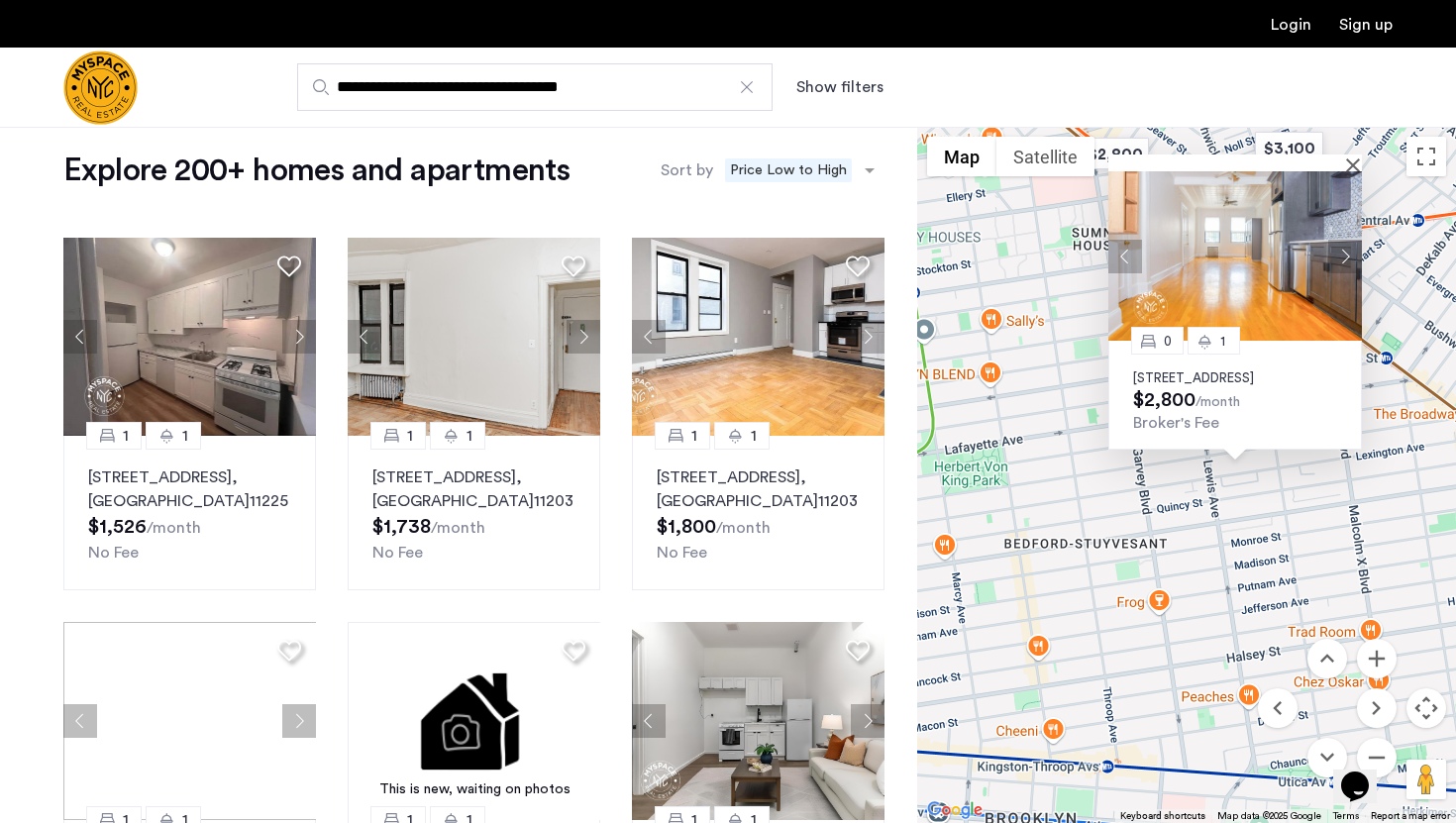 click on "0 1  292 Van Buren St, Unit 1, Brooklyn, NY 11221  $2,800  /month Broker's Fee" at bounding box center [1187, 474] 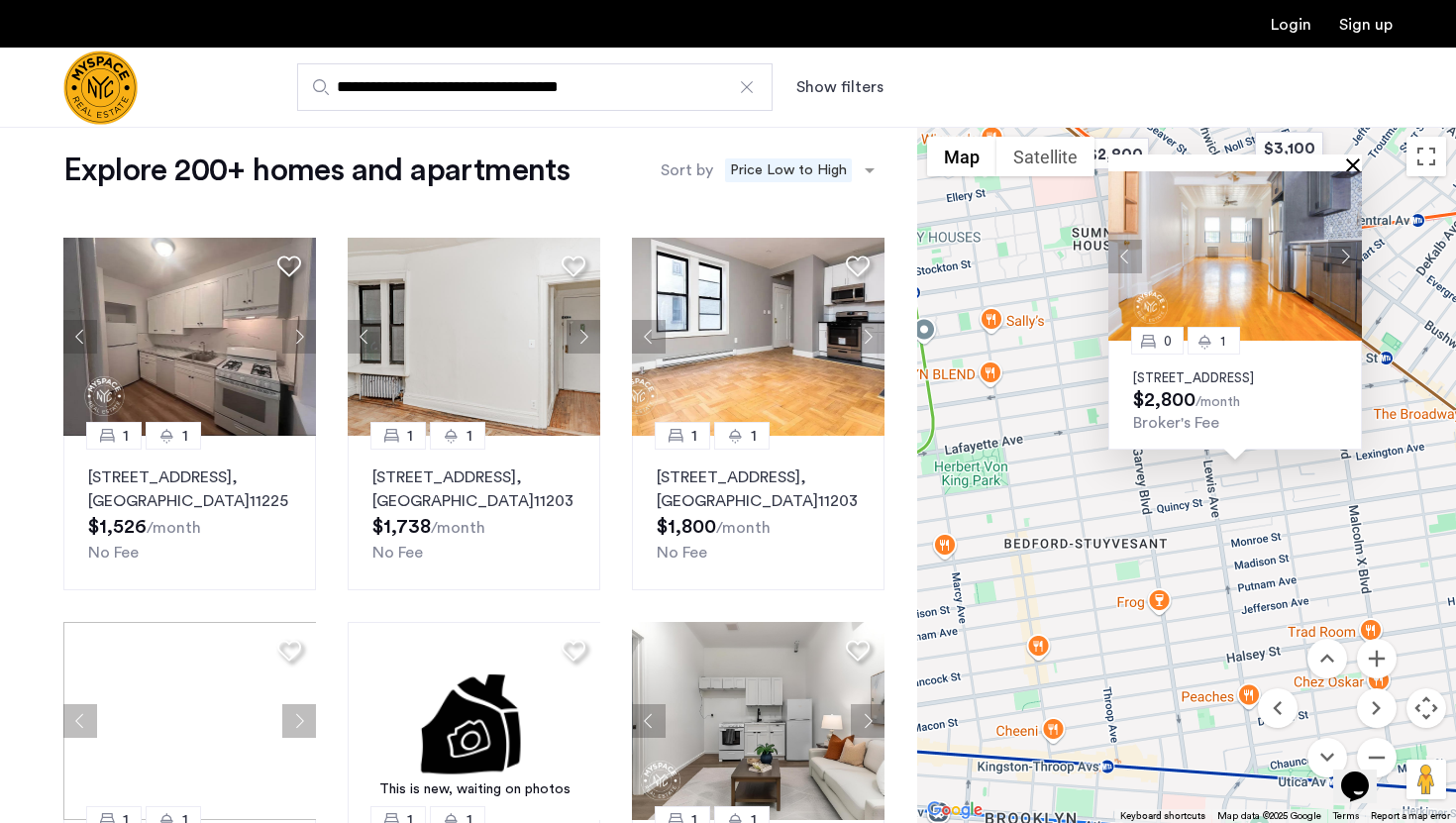 click at bounding box center [1357, 164] 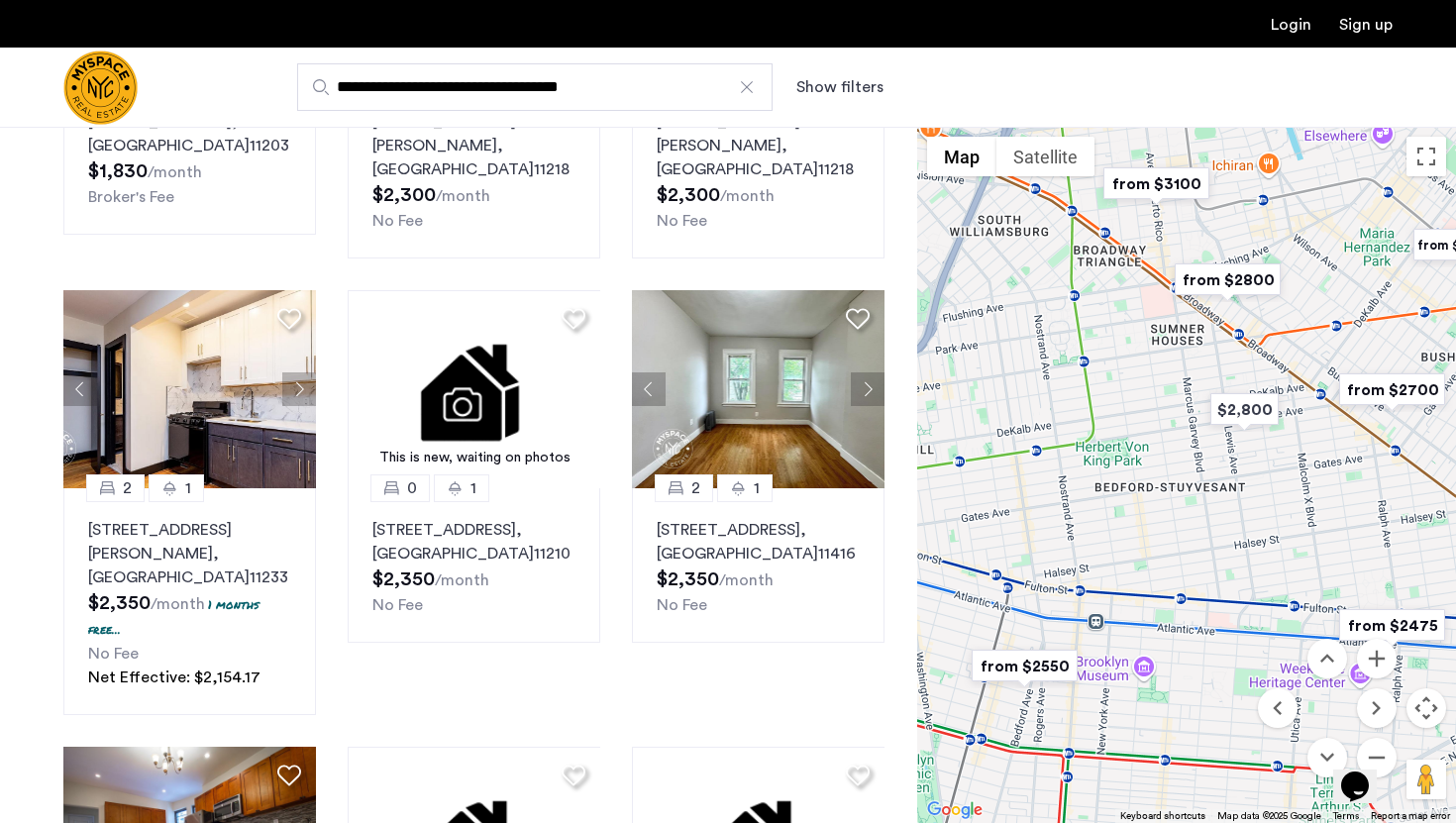 scroll, scrollTop: 766, scrollLeft: 0, axis: vertical 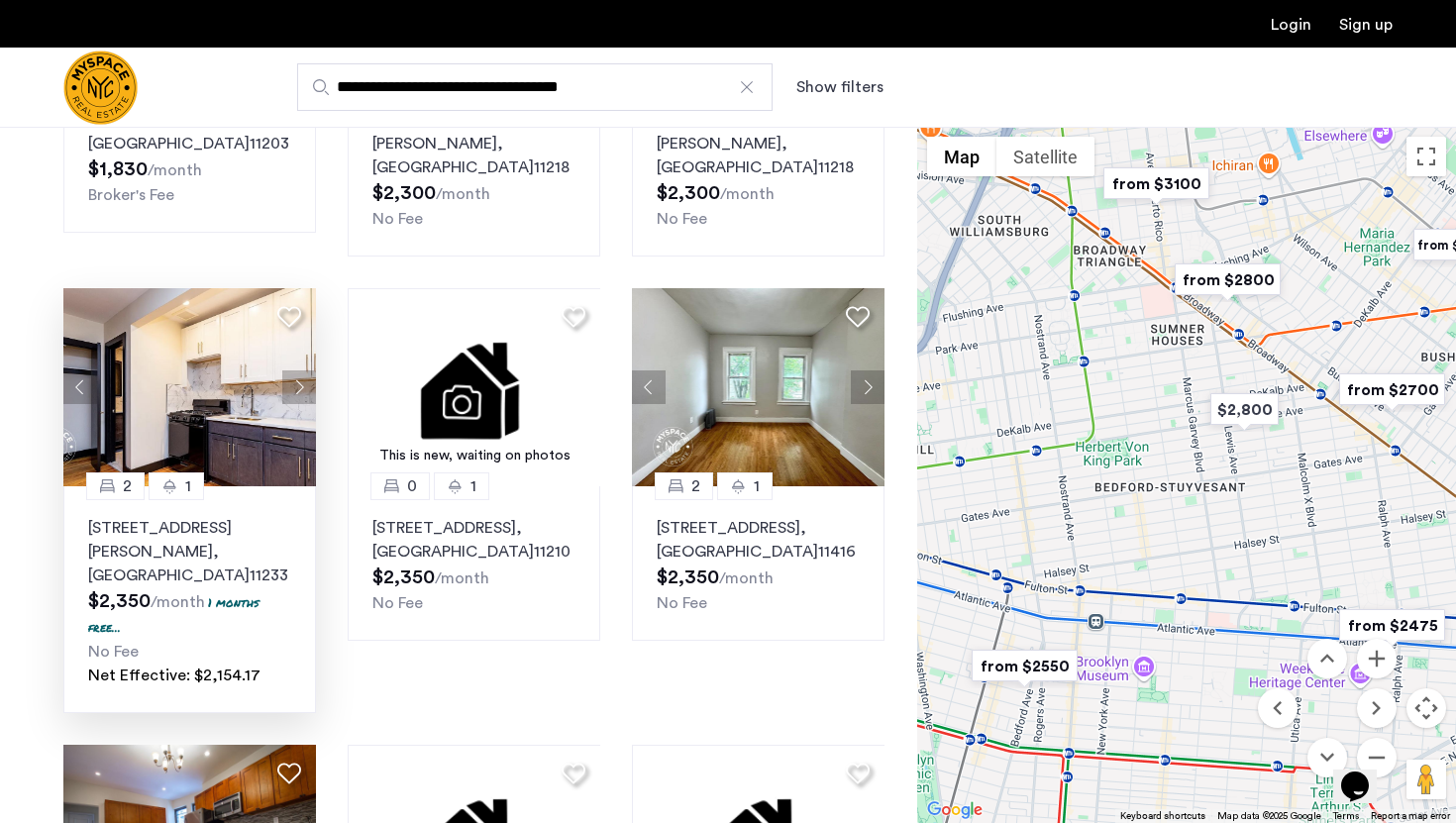 click 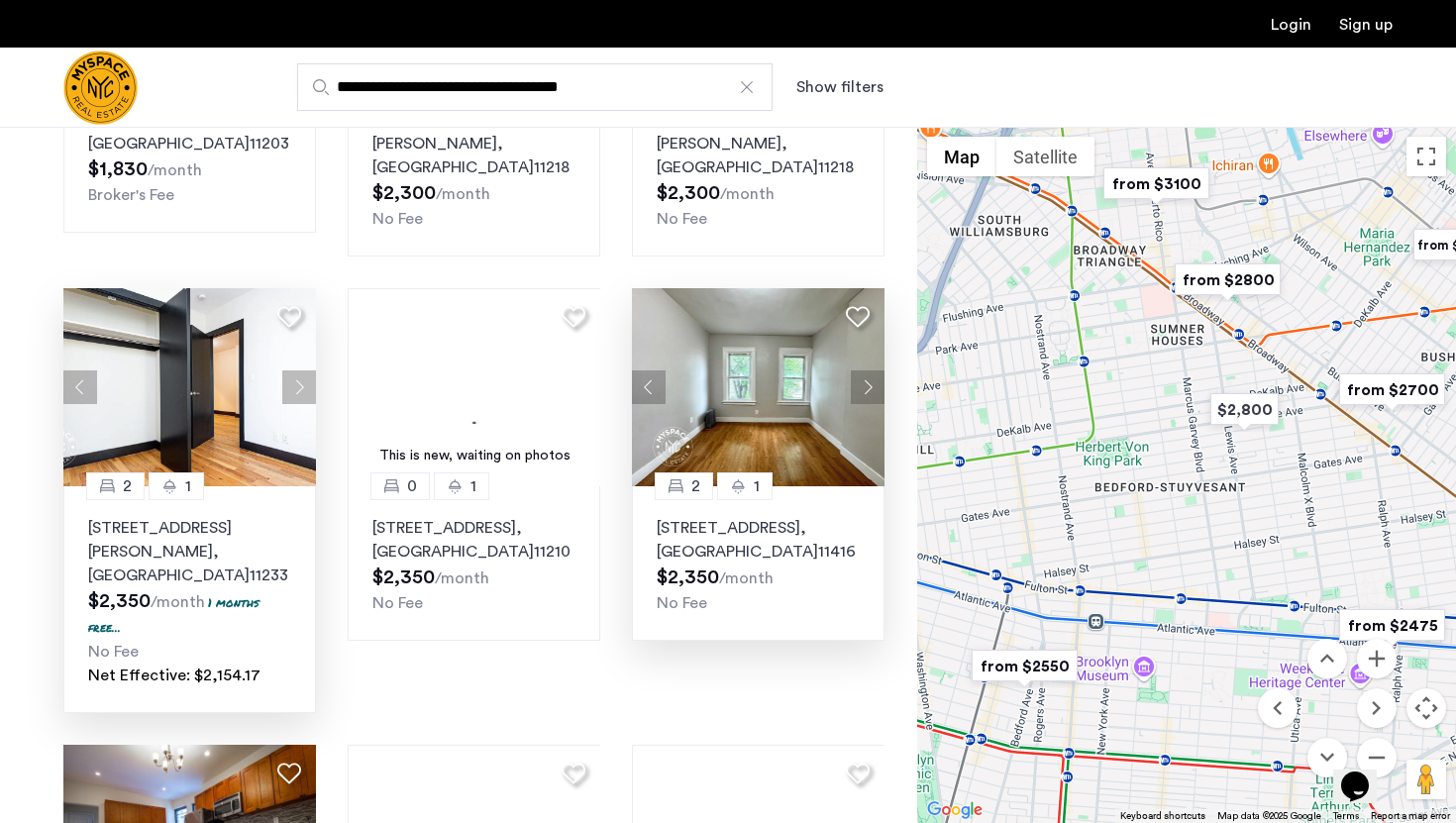 click 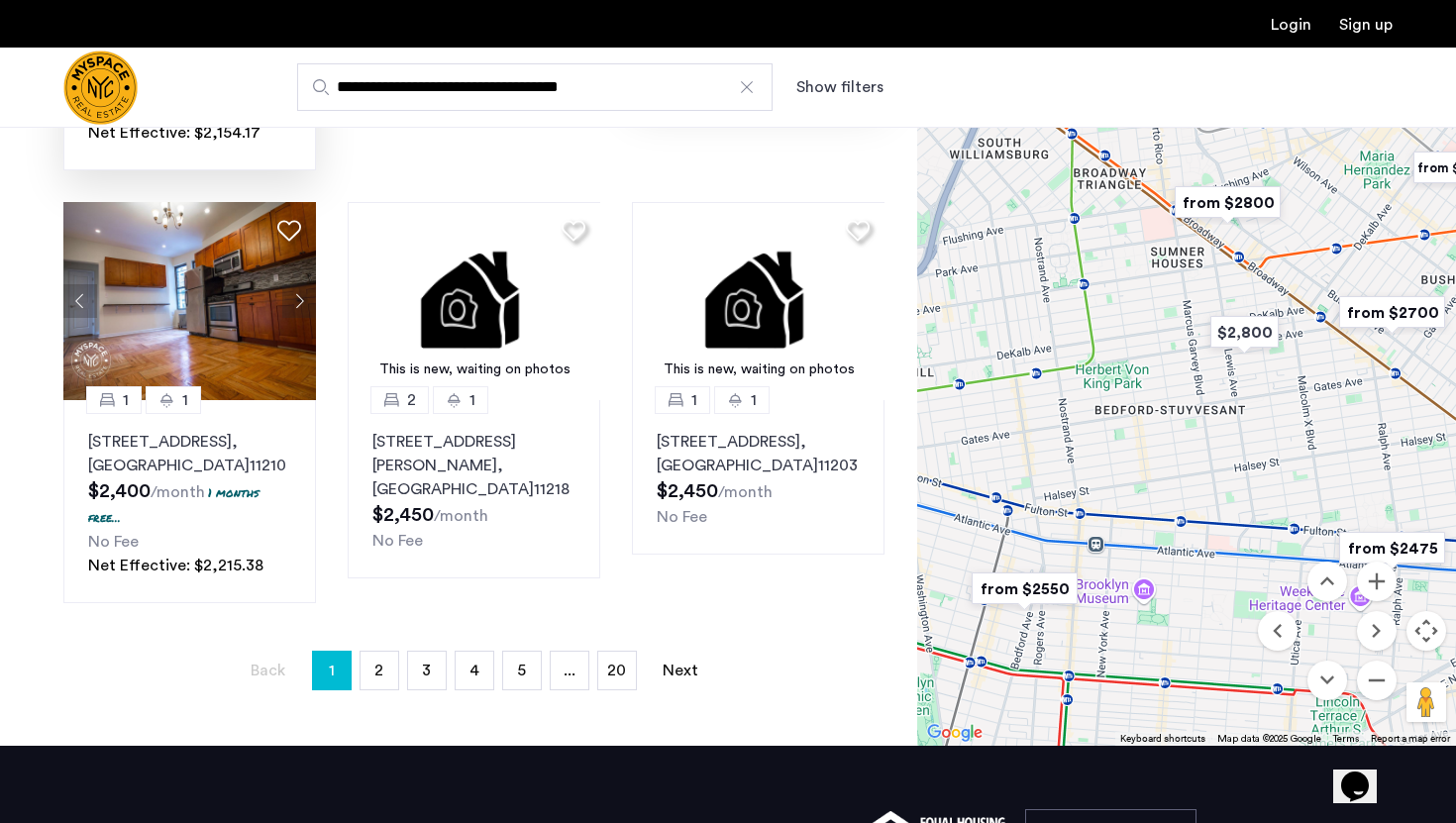 scroll, scrollTop: 1340, scrollLeft: 0, axis: vertical 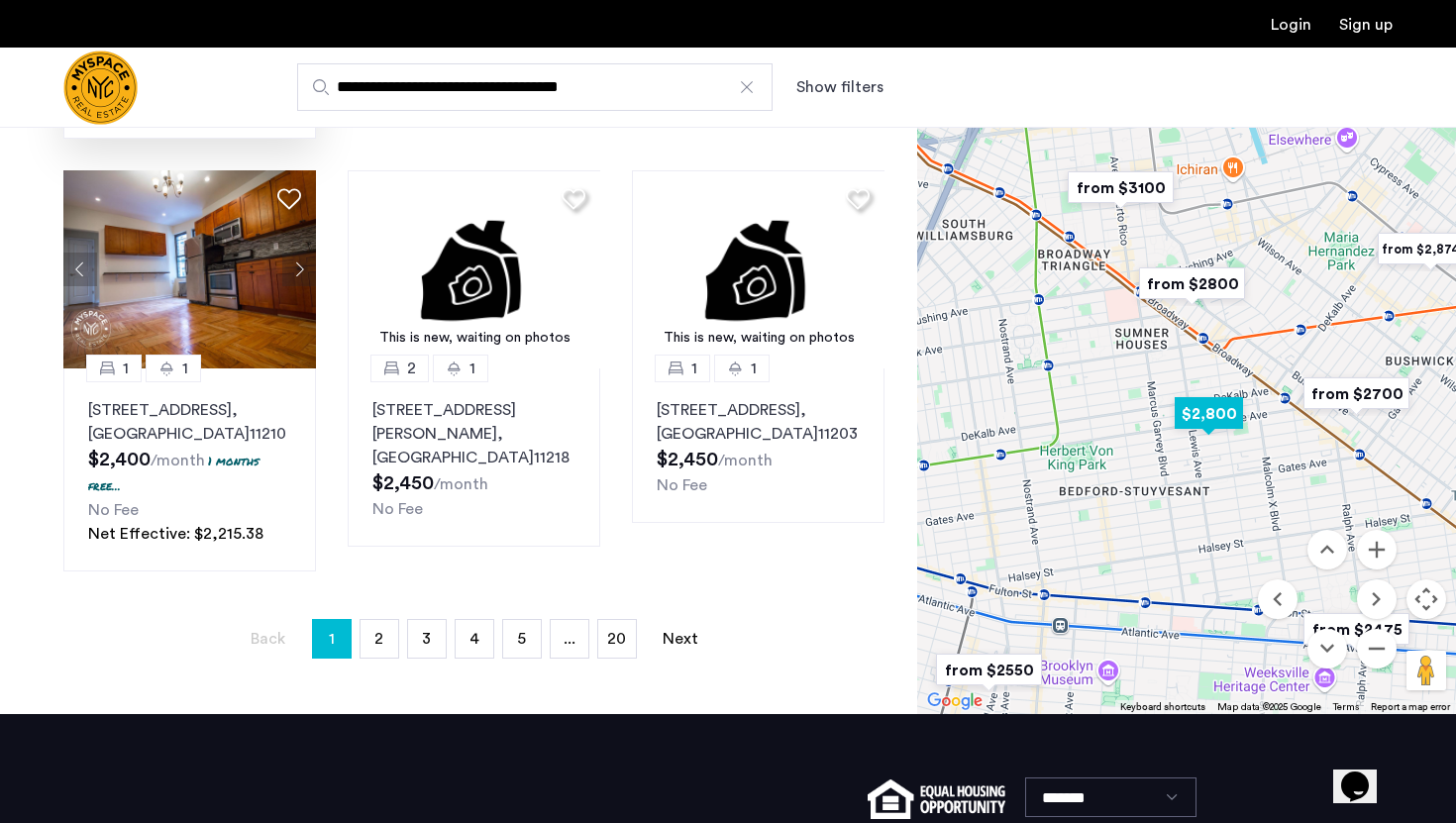 drag, startPoint x: 1272, startPoint y: 257, endPoint x: 1235, endPoint y: 373, distance: 121.75796 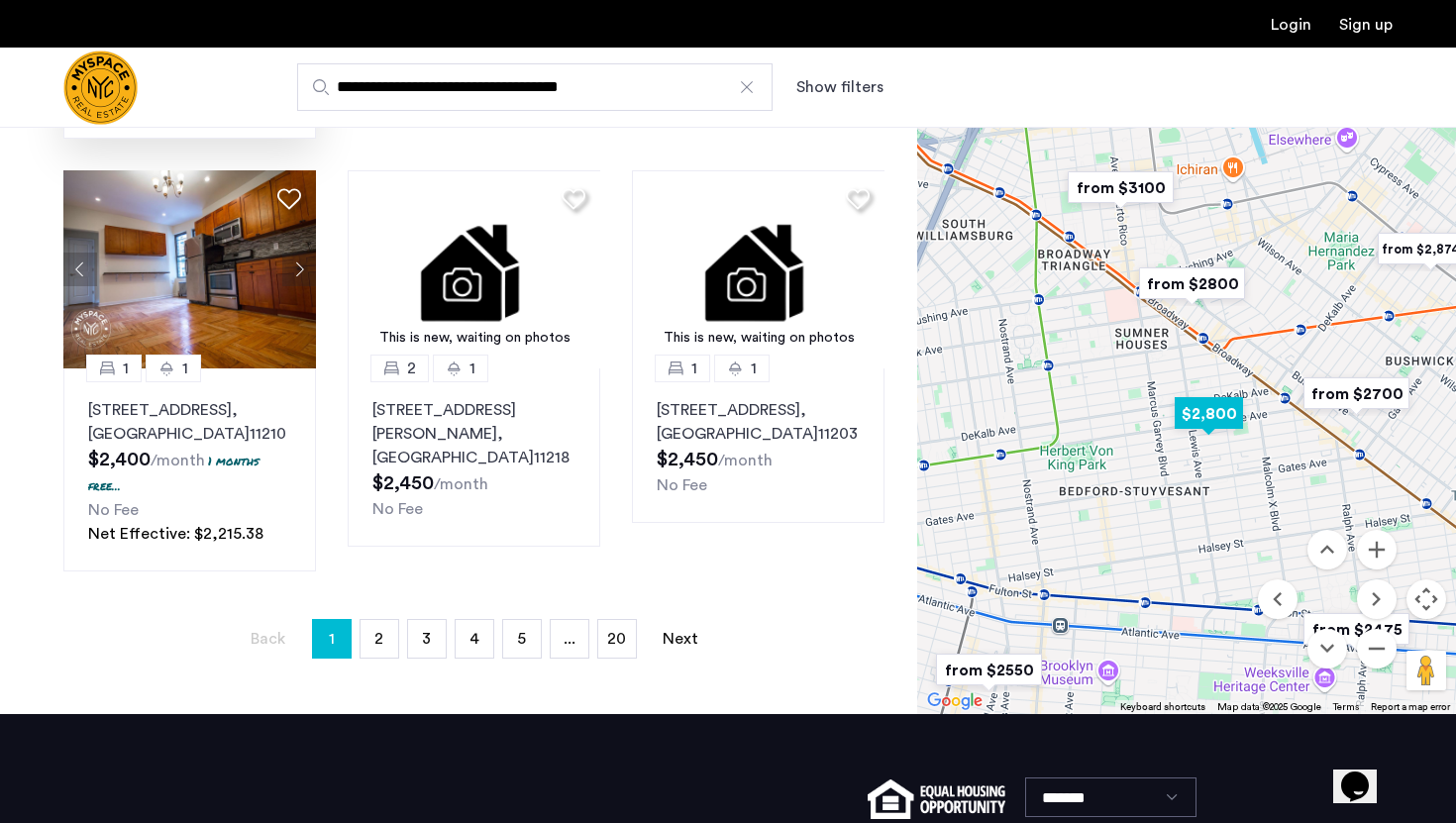 click at bounding box center (1208, 413) 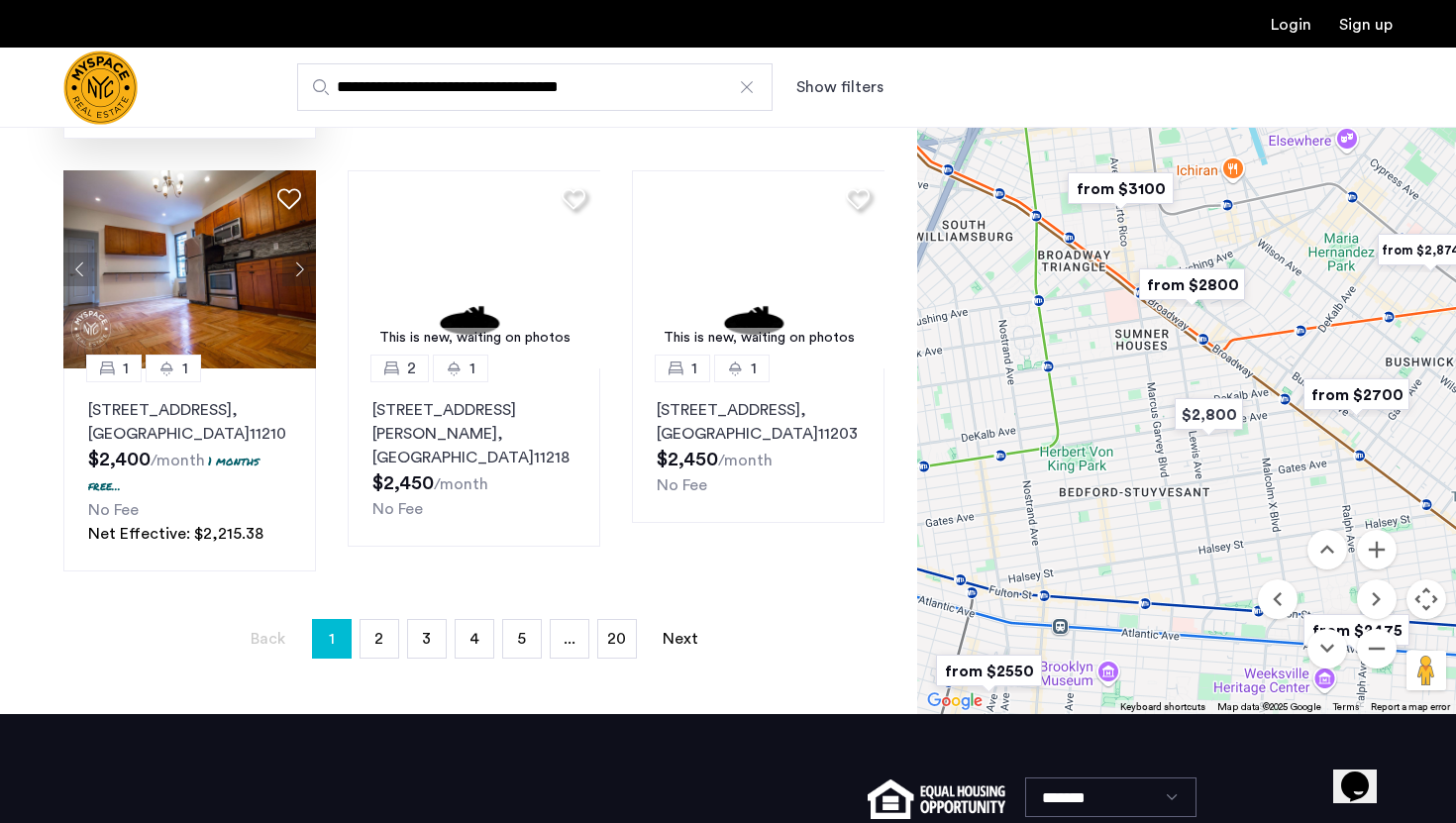 click at bounding box center (1120, 188) 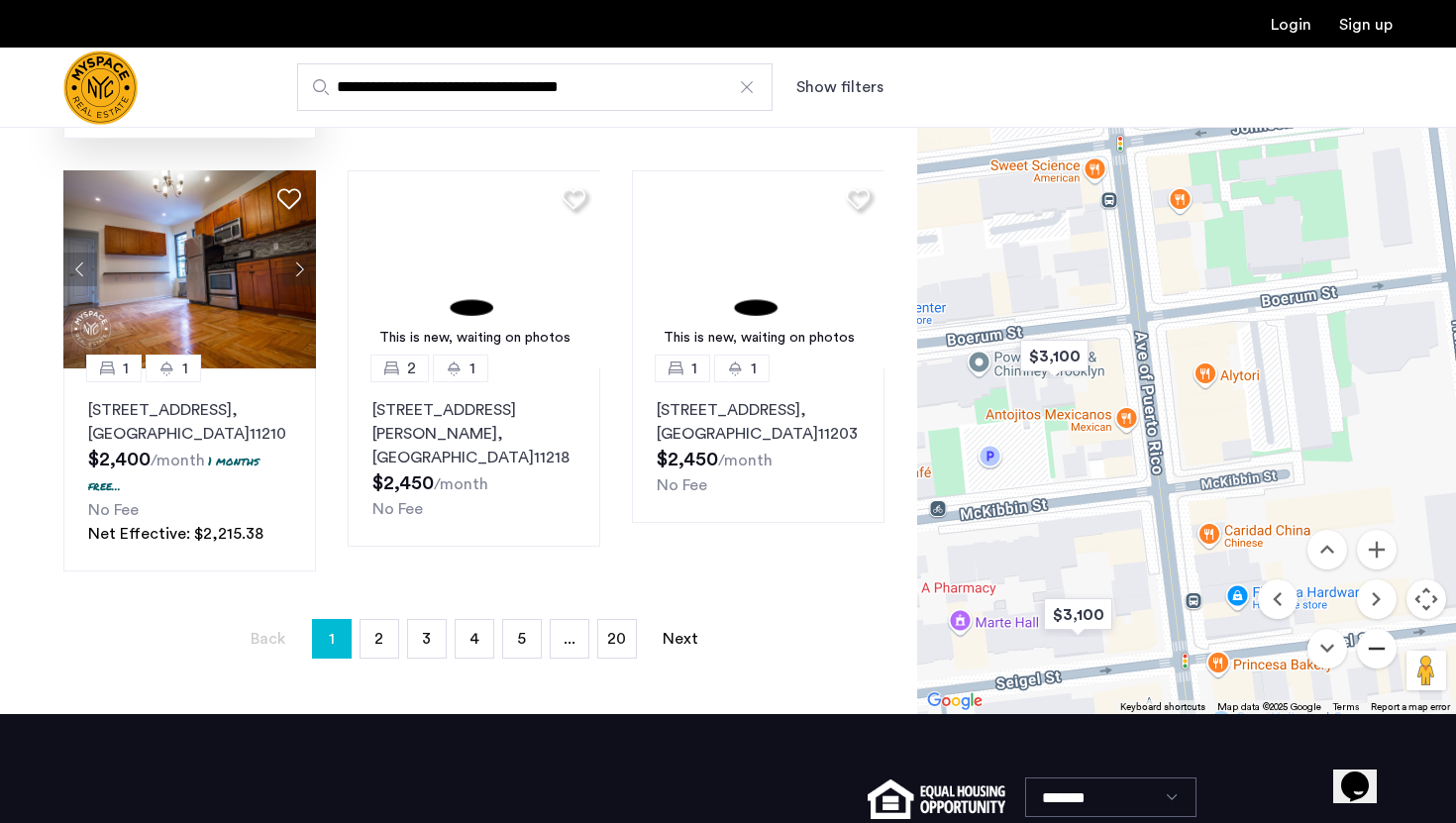 click at bounding box center (1377, 649) 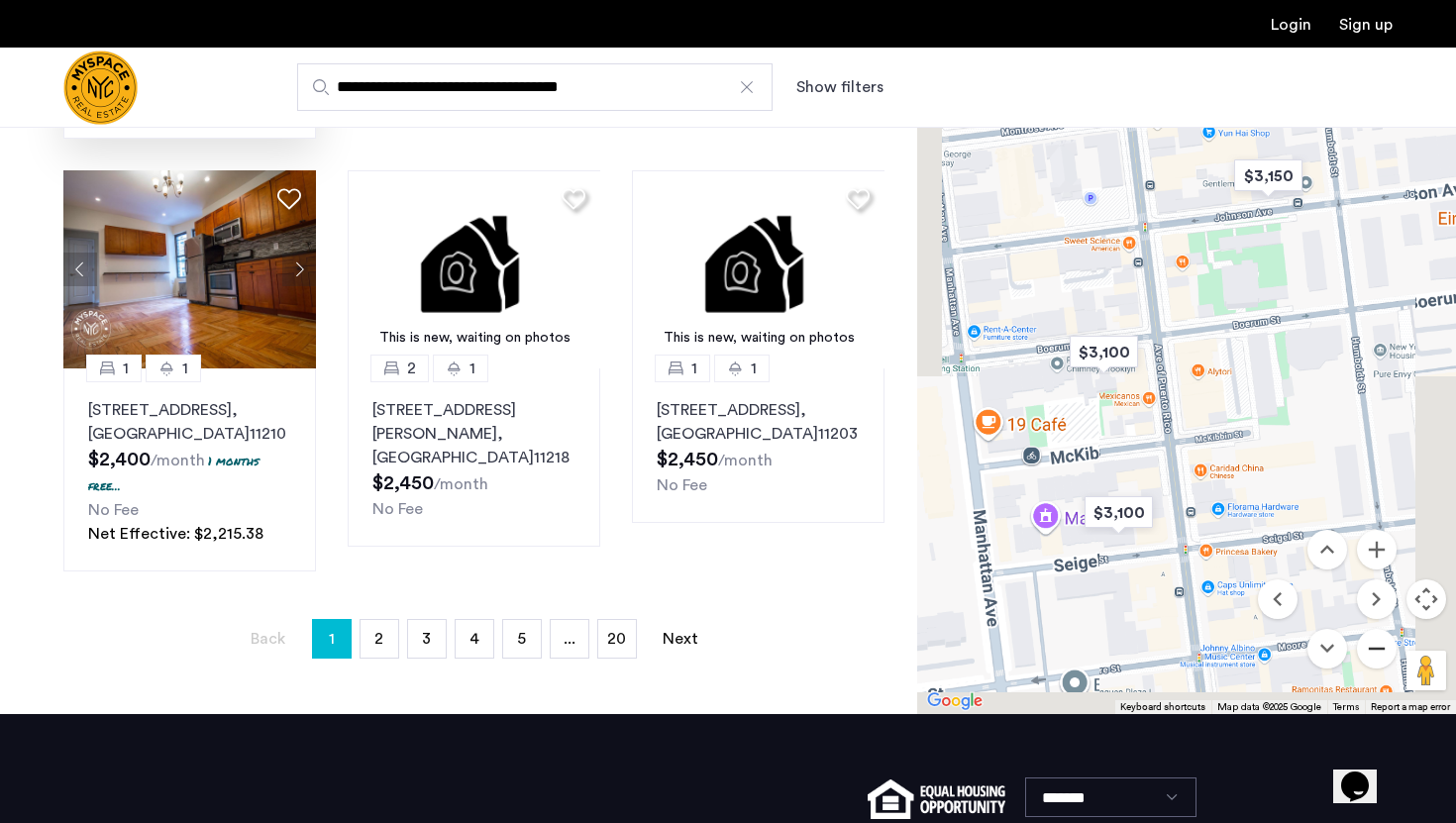 click at bounding box center [1377, 649] 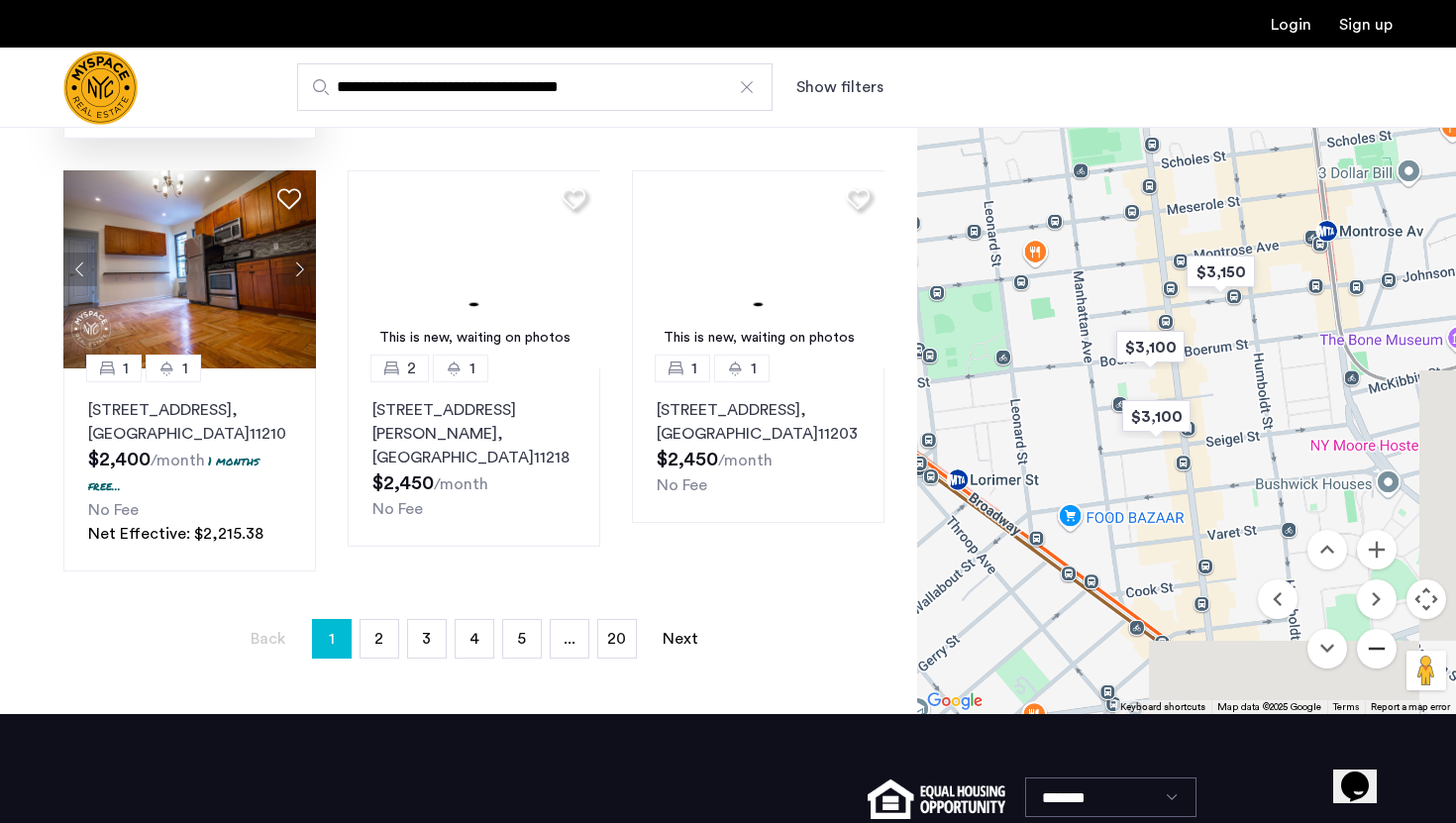 click at bounding box center (1377, 649) 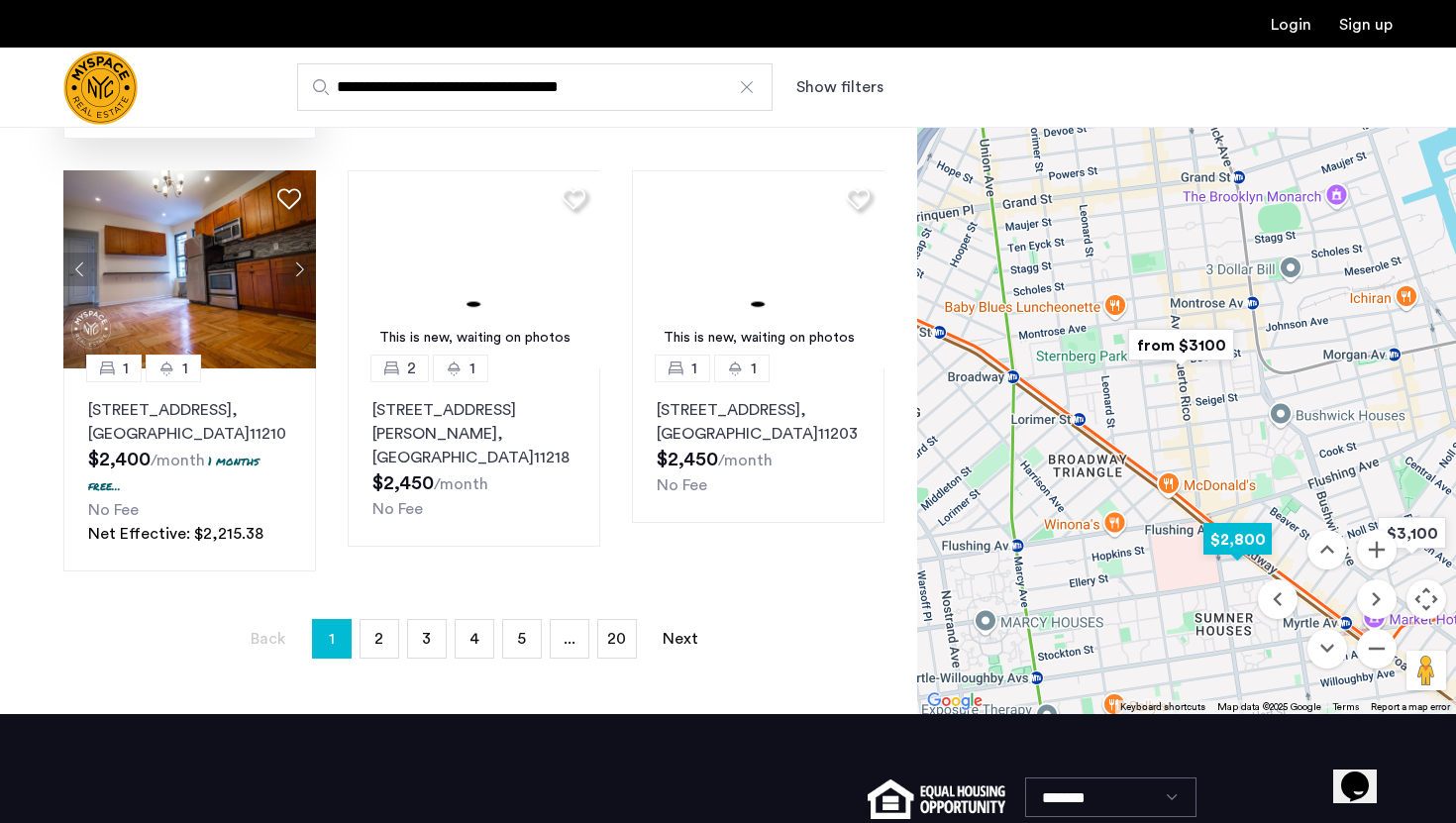 click at bounding box center [1237, 539] 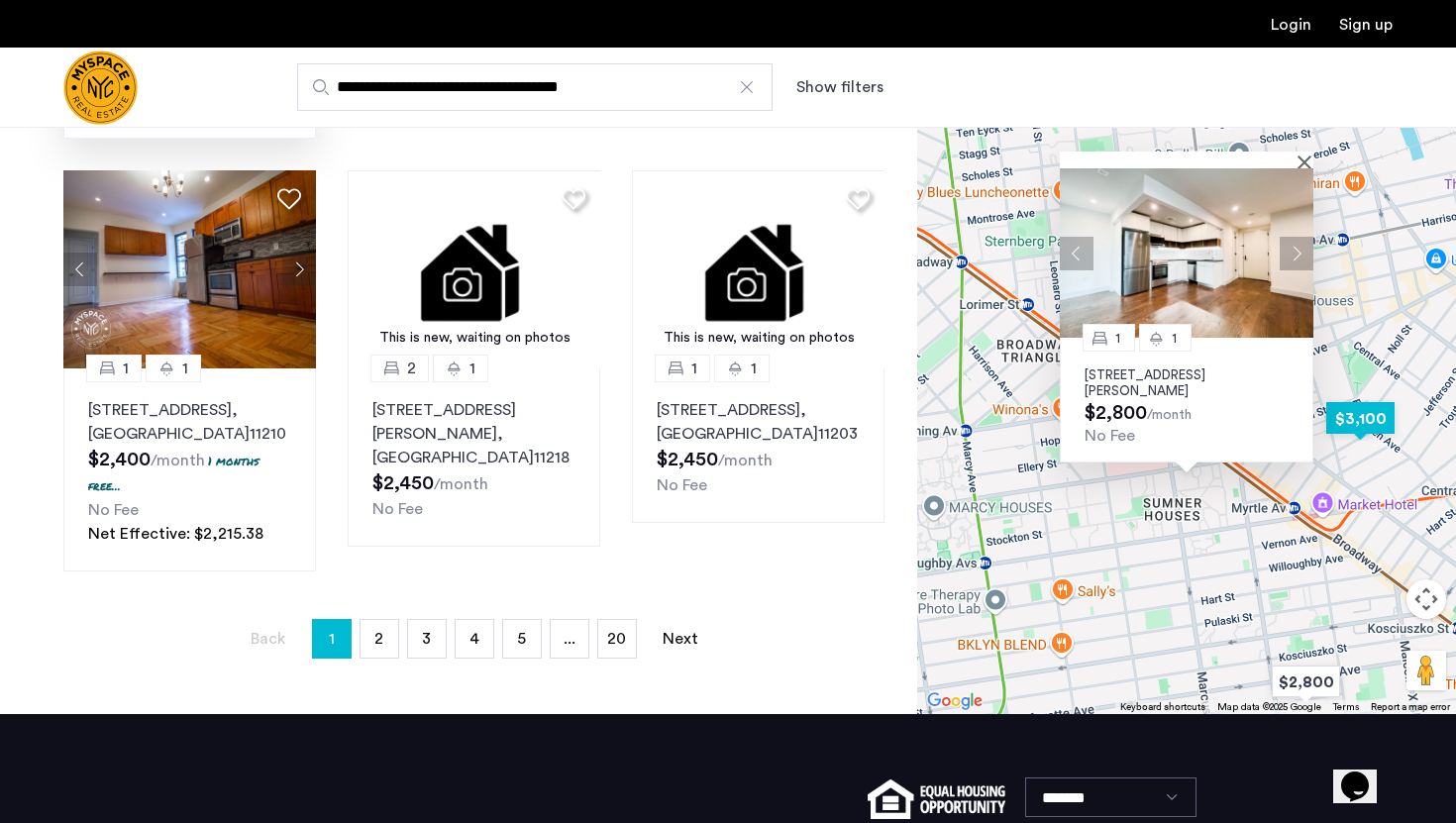 click at bounding box center [1360, 418] 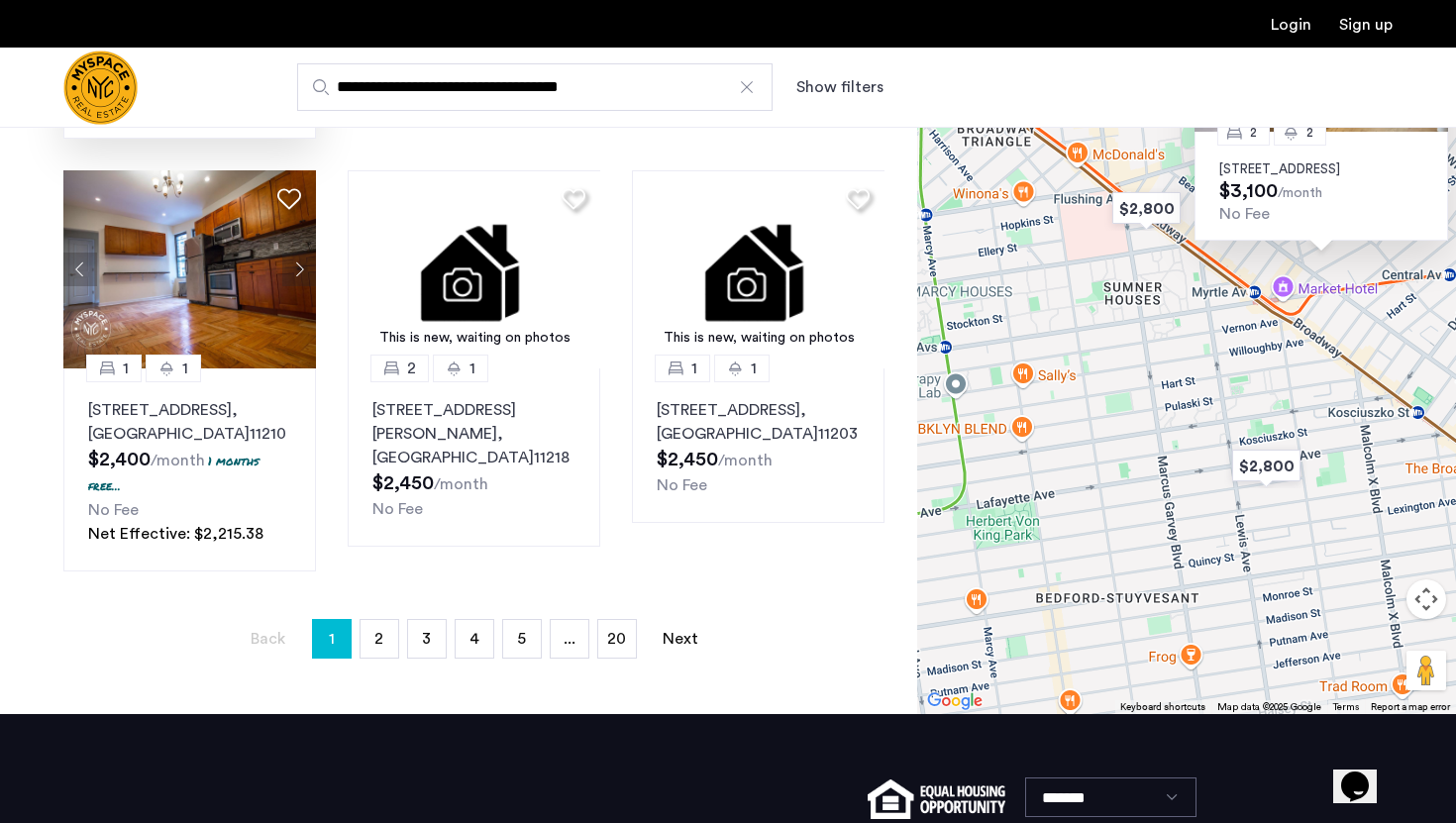 drag, startPoint x: 1269, startPoint y: 584, endPoint x: 1404, endPoint y: 357, distance: 264.1098 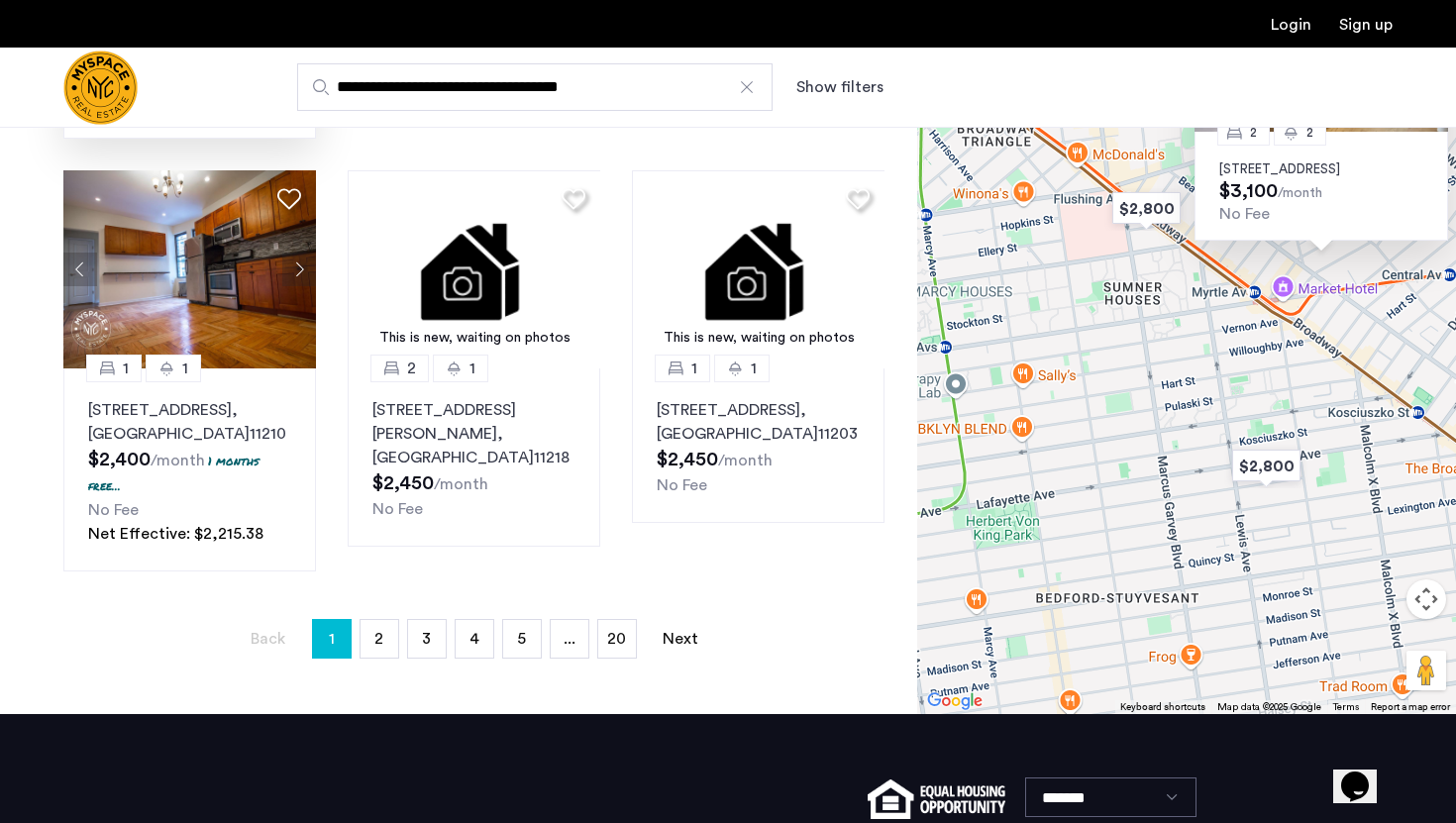 click on "2 2  126 Melrose St, Unit 1L, Brooklyn, NY 11206  $3,100  /month No Fee" at bounding box center (1187, 365) 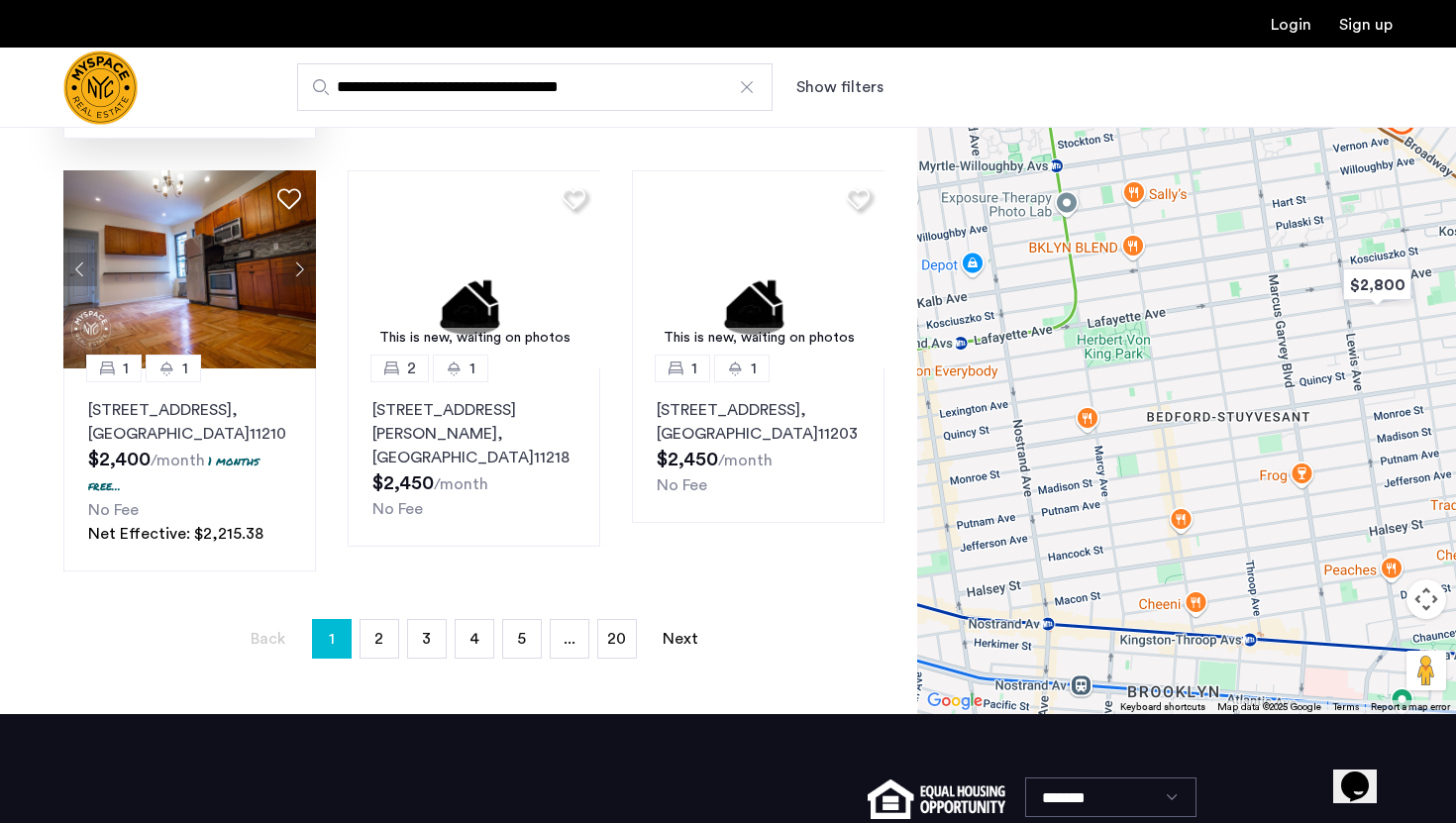 drag, startPoint x: 1170, startPoint y: 462, endPoint x: 1282, endPoint y: 280, distance: 213.70073 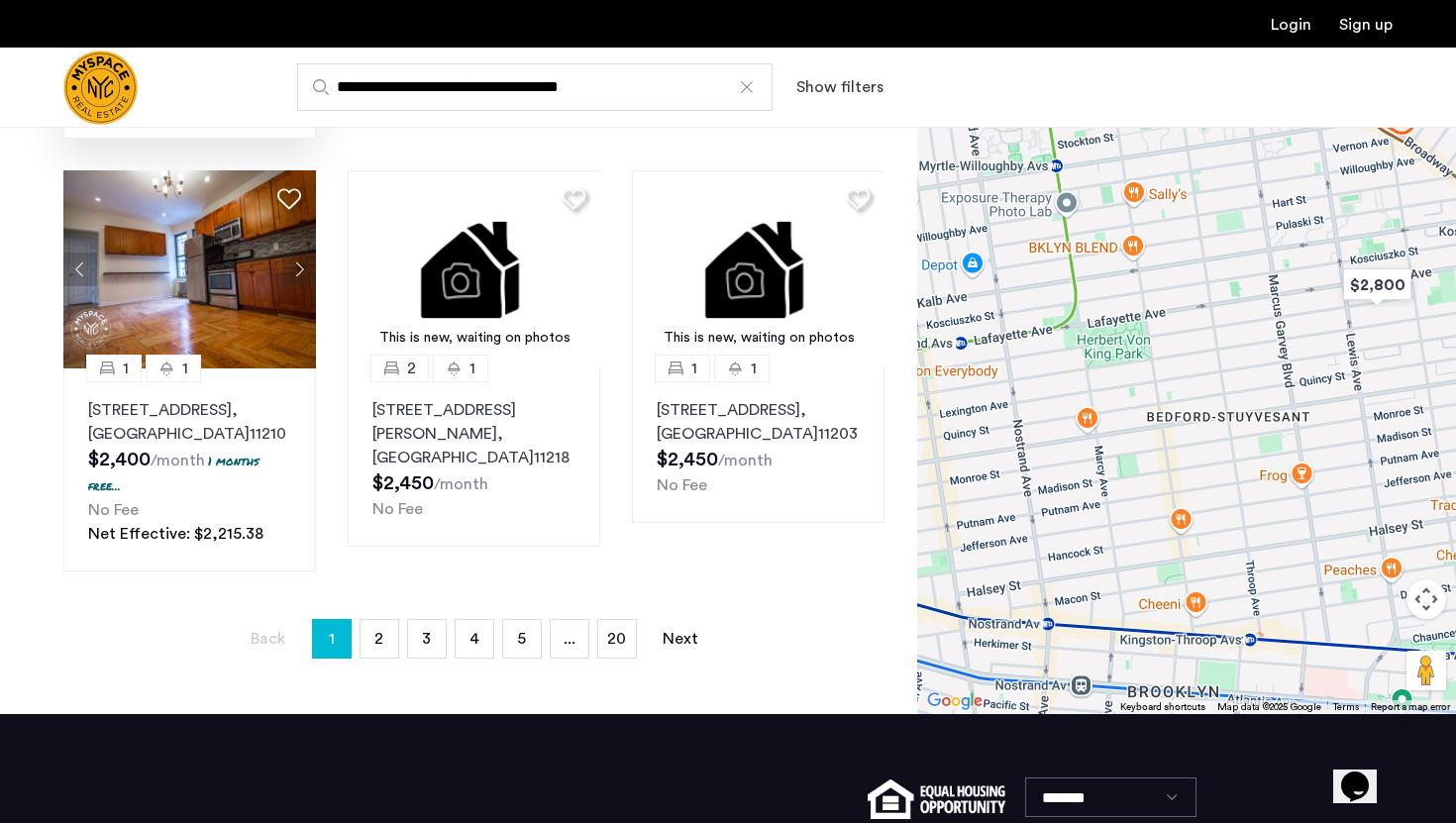 click on "2 2  126 Melrose St, Unit 1L, Brooklyn, NY 11206  $3,100  /month No Fee" at bounding box center (1187, 365) 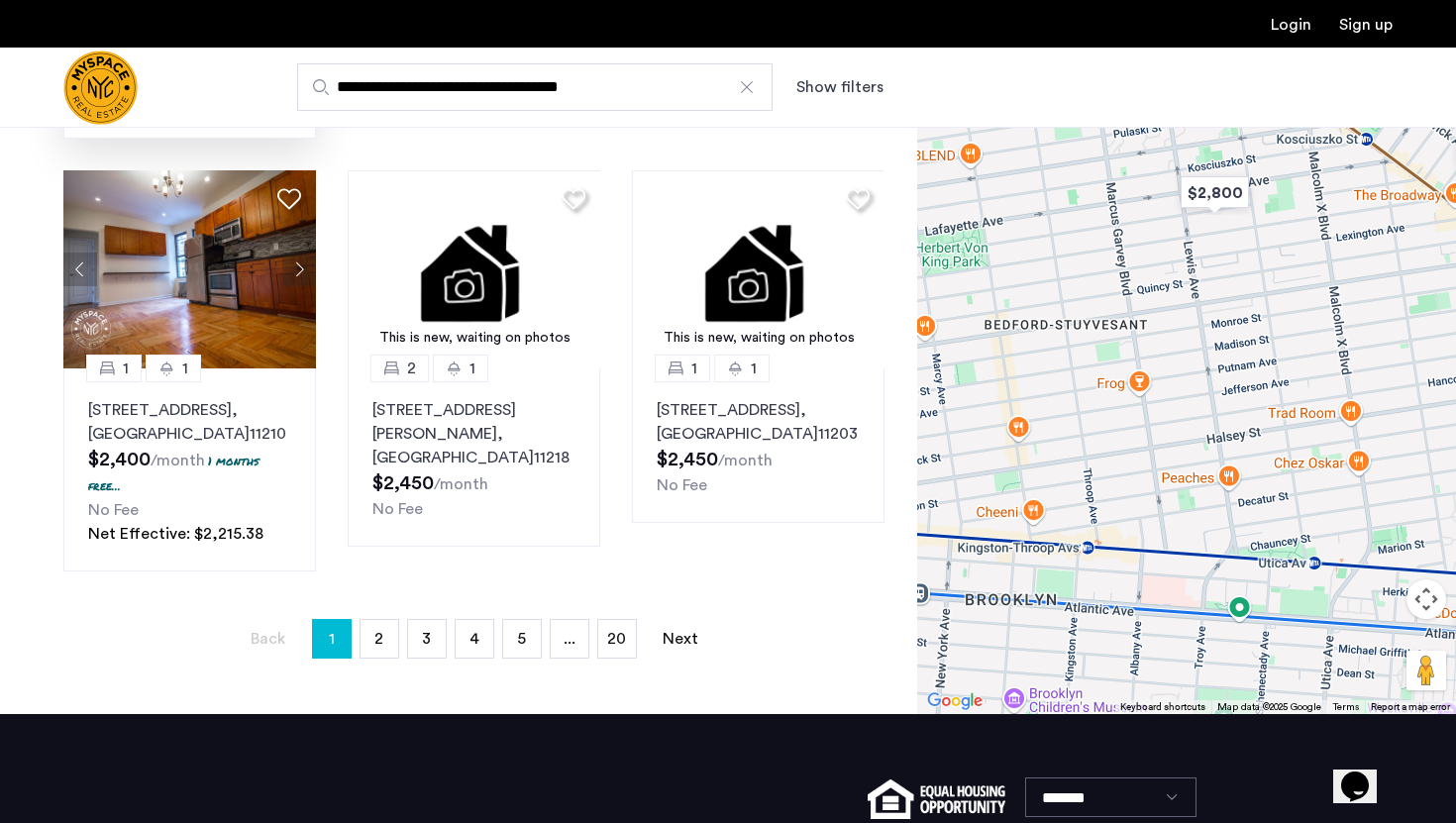 drag, startPoint x: 1269, startPoint y: 462, endPoint x: 1101, endPoint y: 366, distance: 193.49419 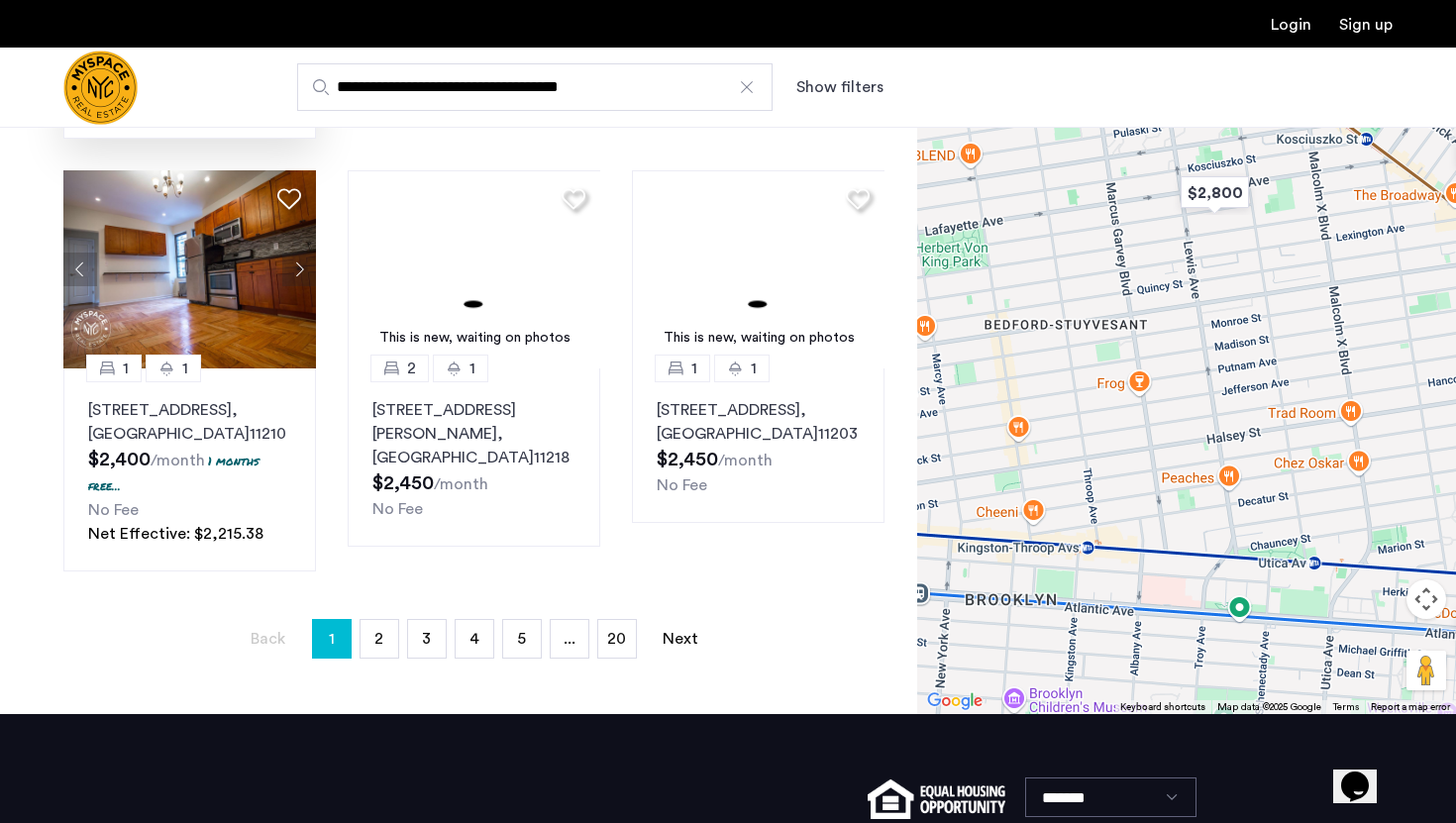 click on "2 2  126 Melrose St, Unit 1L, Brooklyn, NY 11206  $3,100  /month No Fee" at bounding box center [1187, 365] 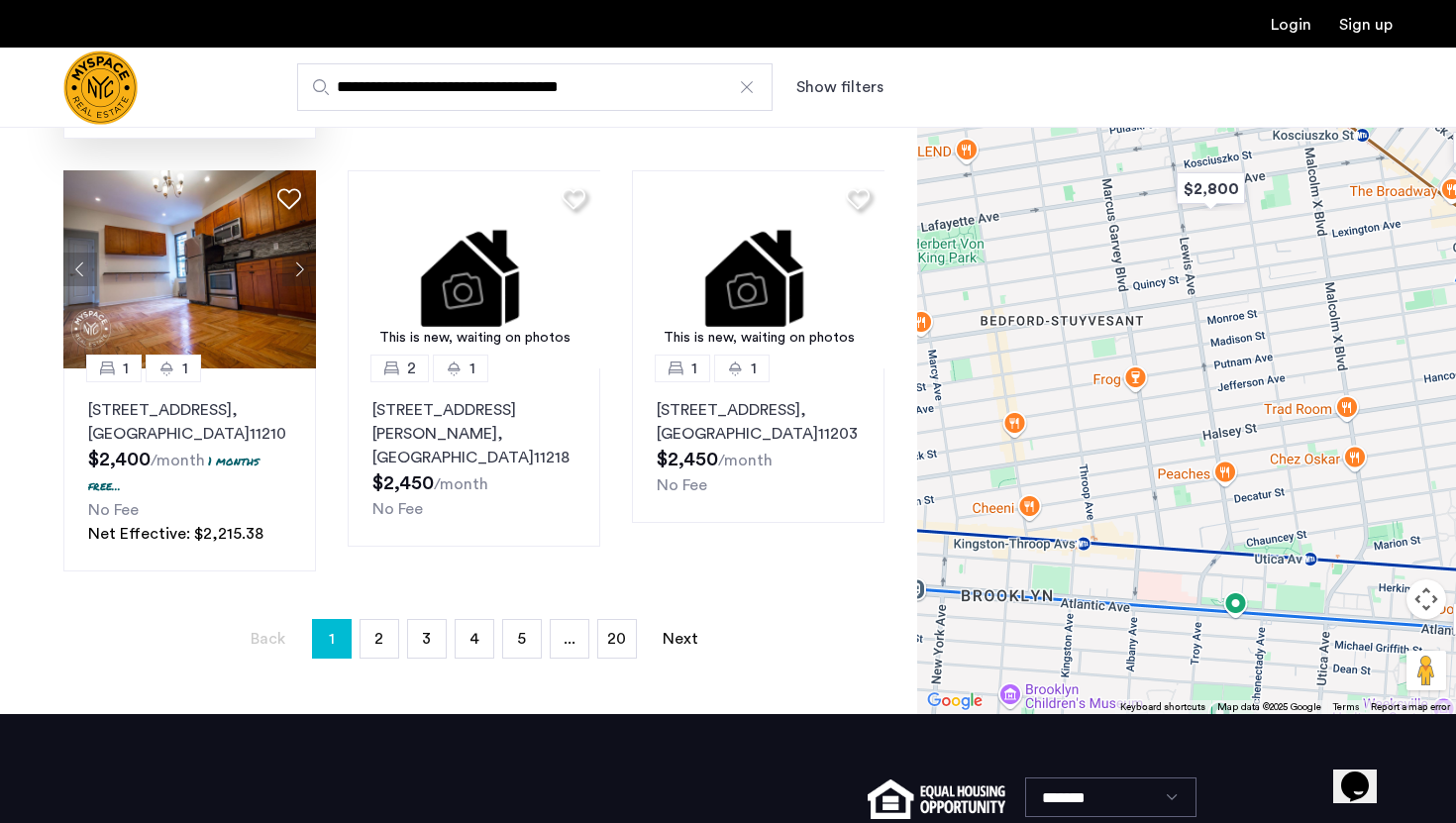 click on "Show filters" at bounding box center [840, 87] 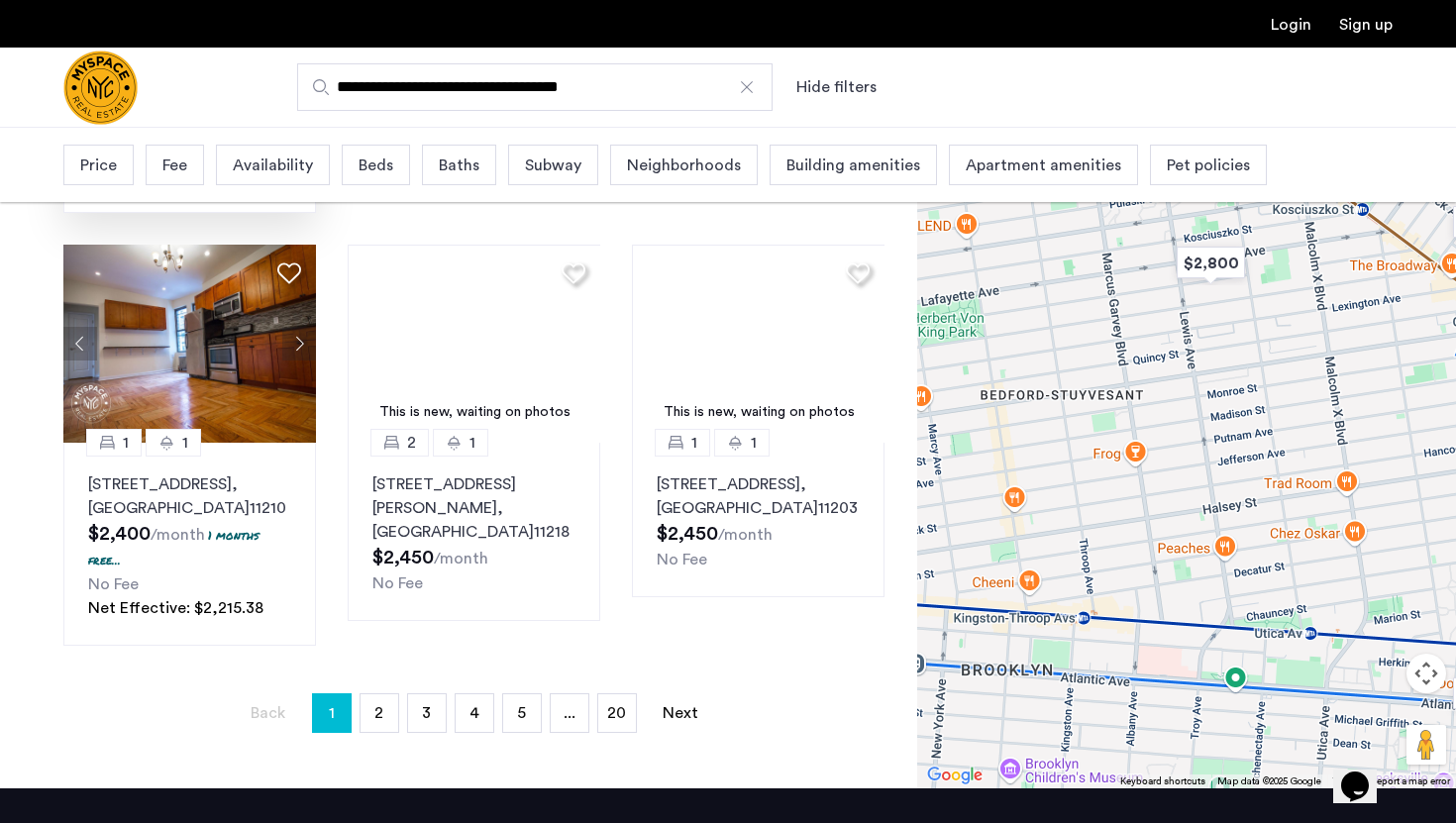 click on "Beds" at bounding box center (375, 165) 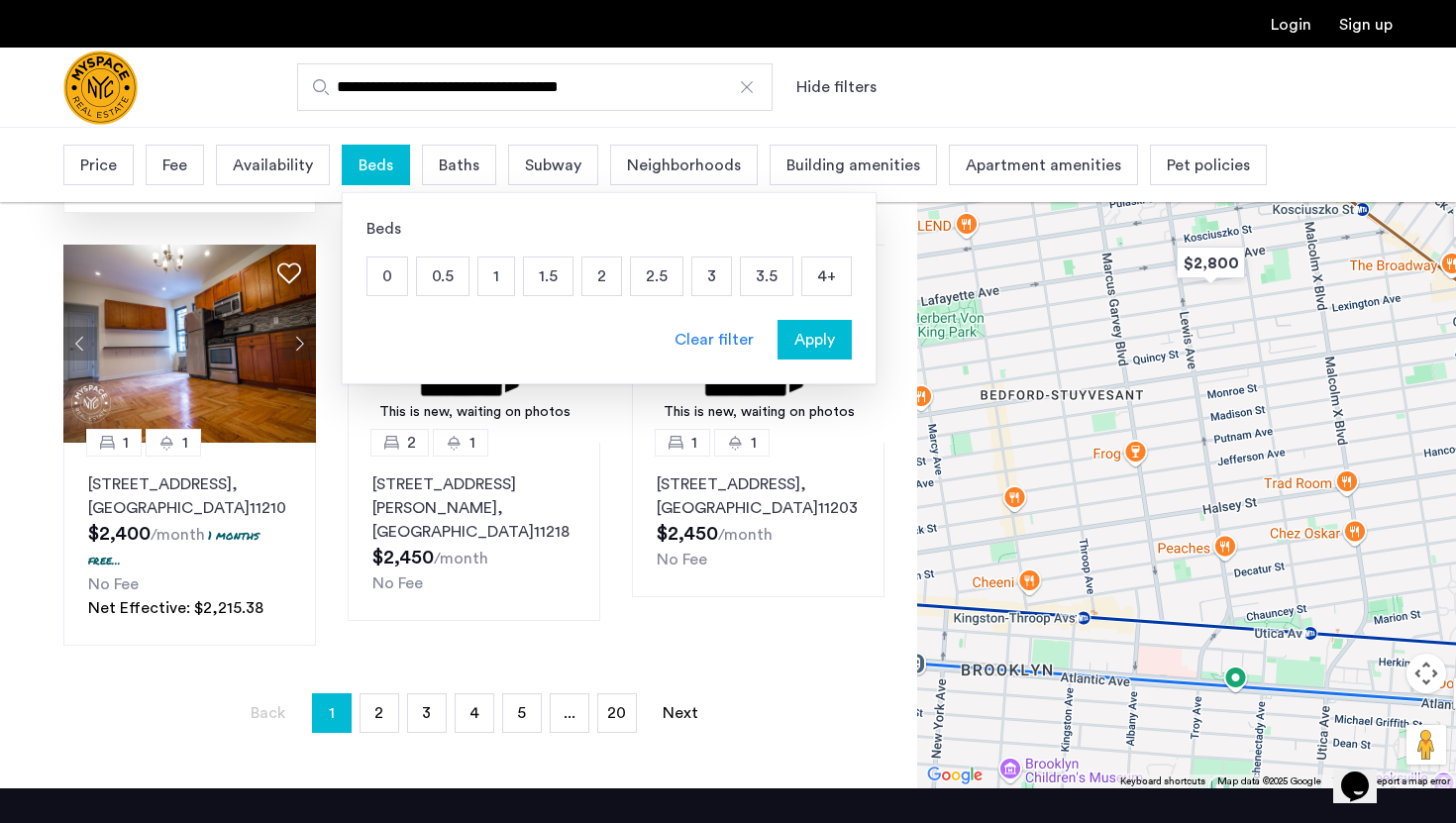 click on "2" at bounding box center [601, 276] 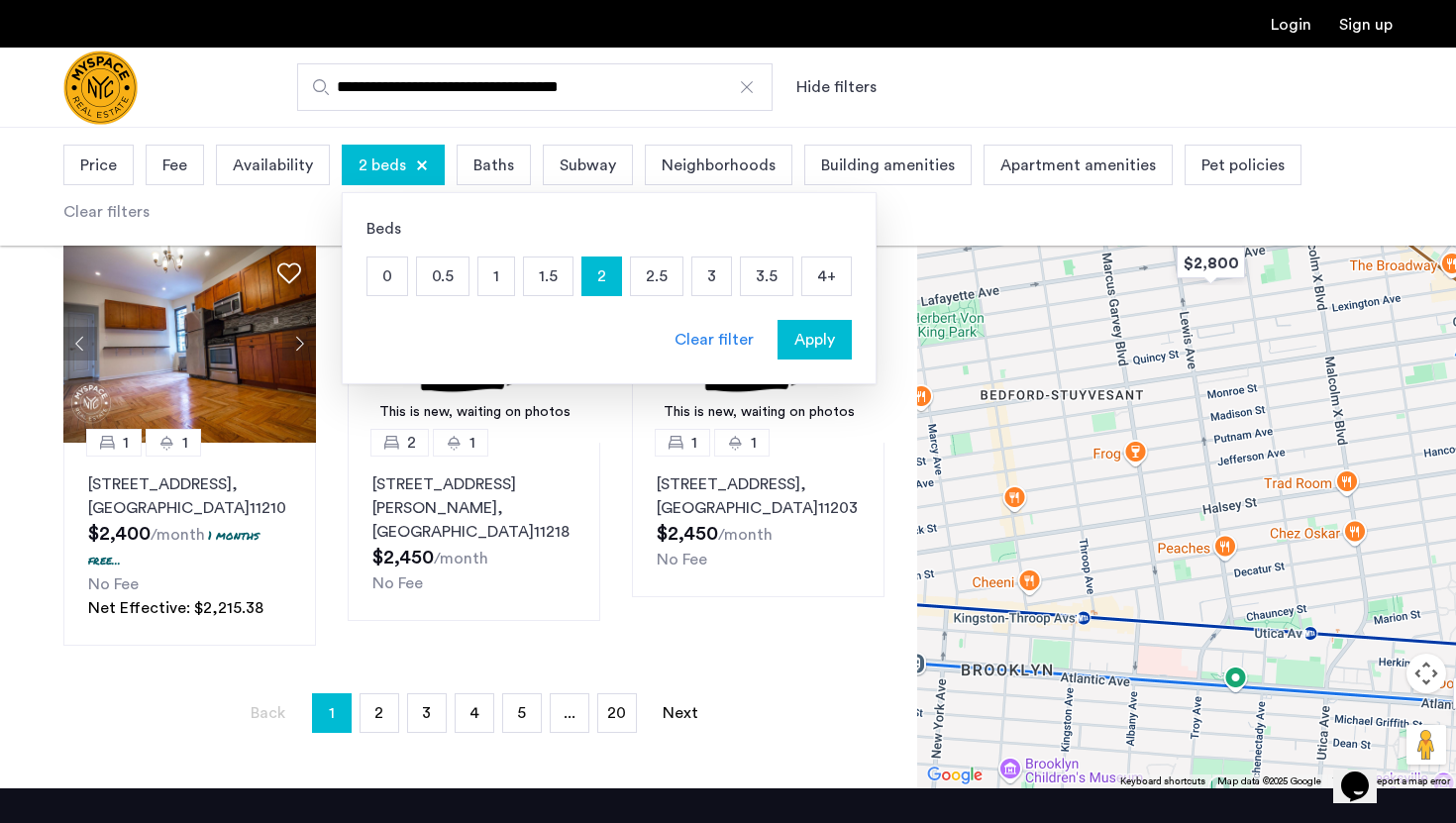 click on "Apply" at bounding box center (814, 340) 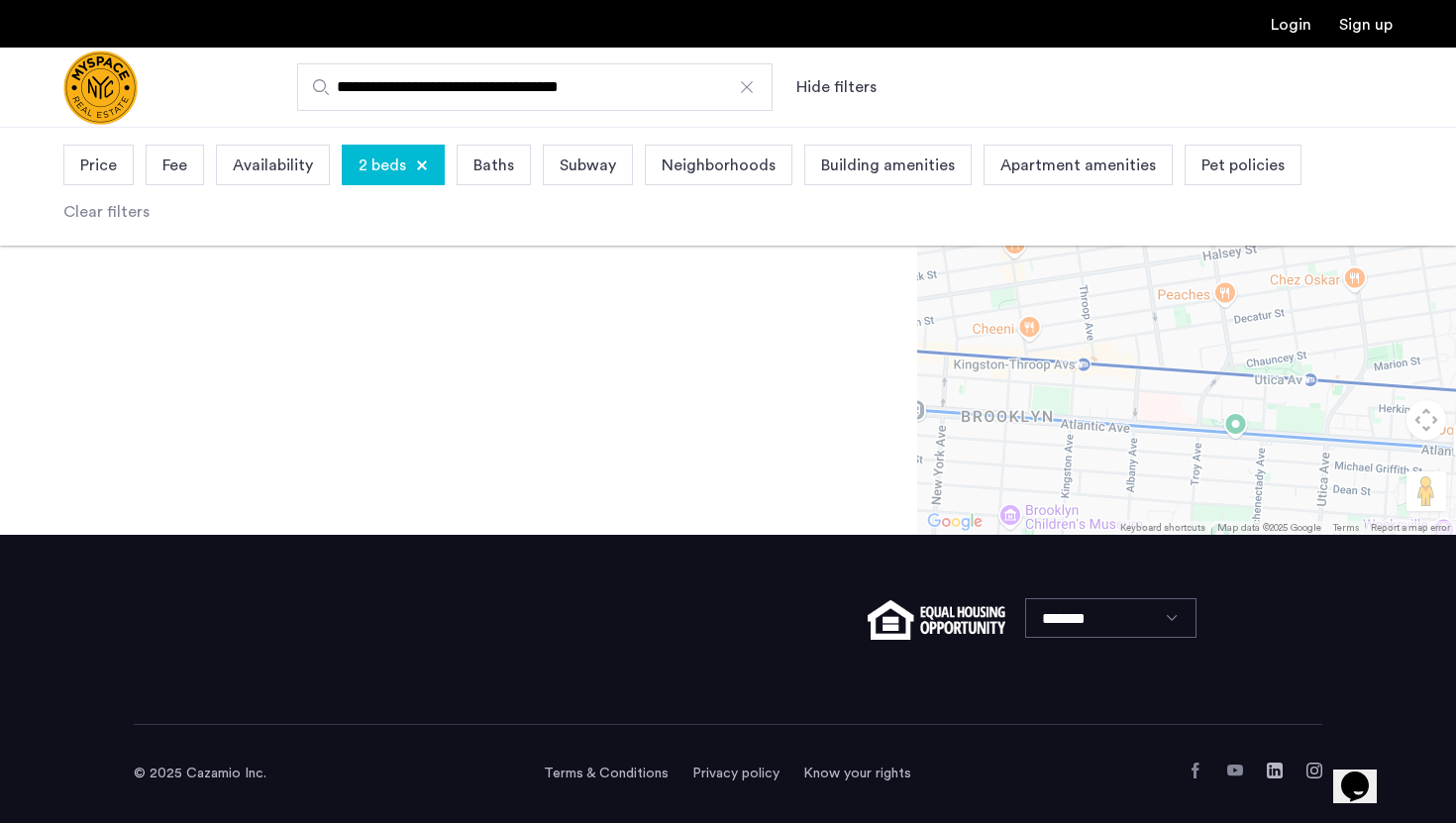scroll, scrollTop: 0, scrollLeft: 0, axis: both 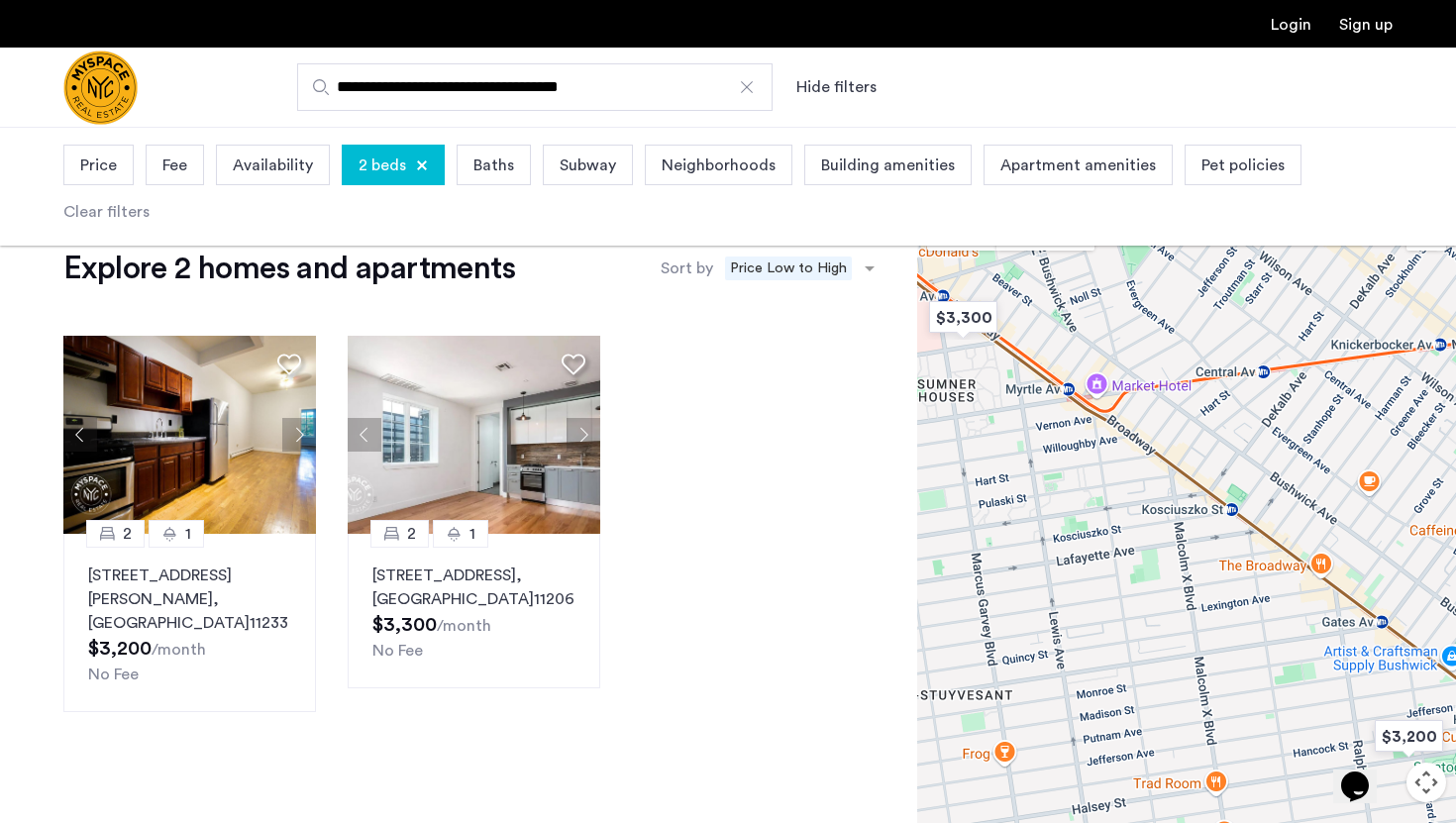 click on "Price" at bounding box center (98, 165) 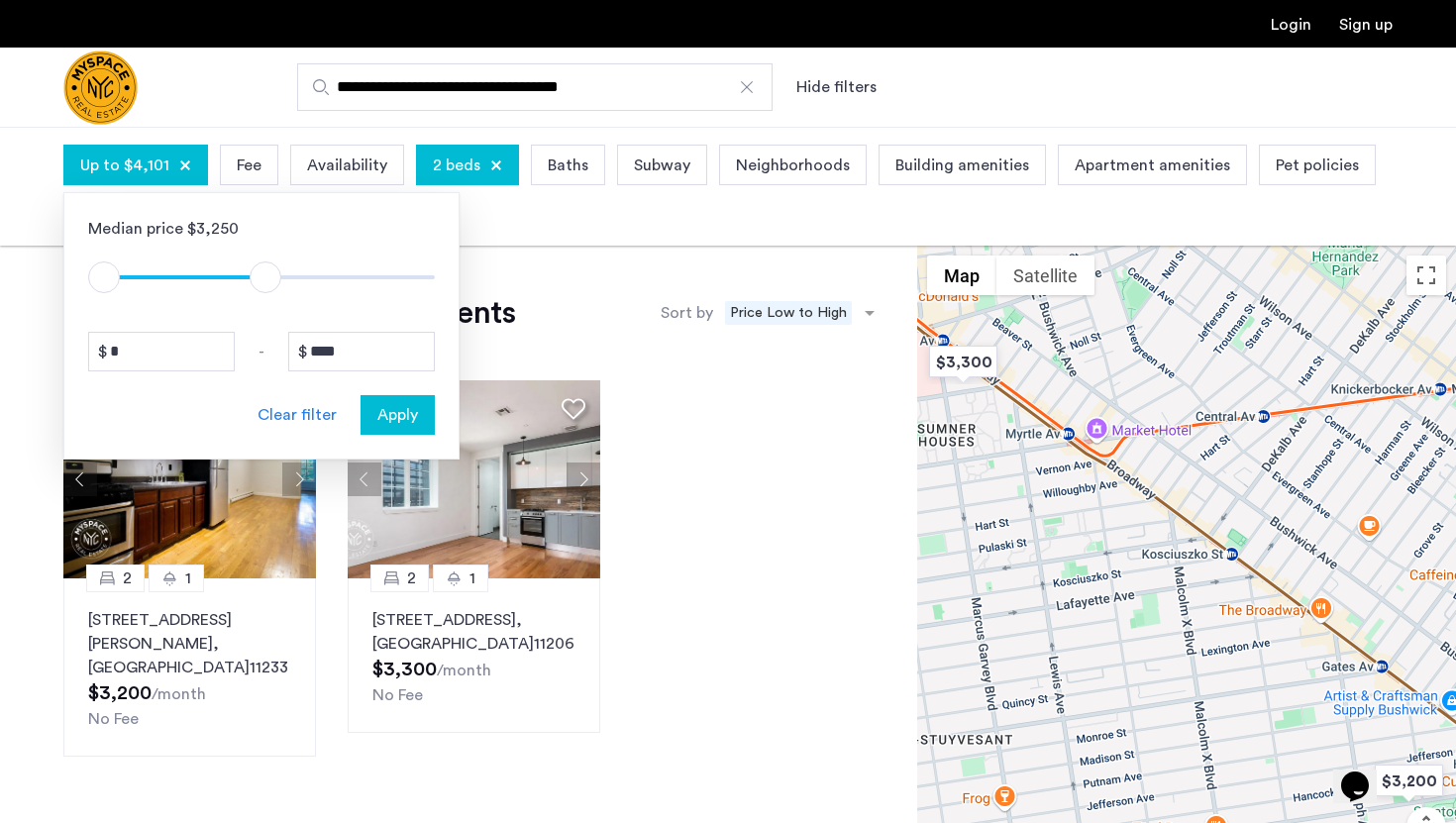 type on "****" 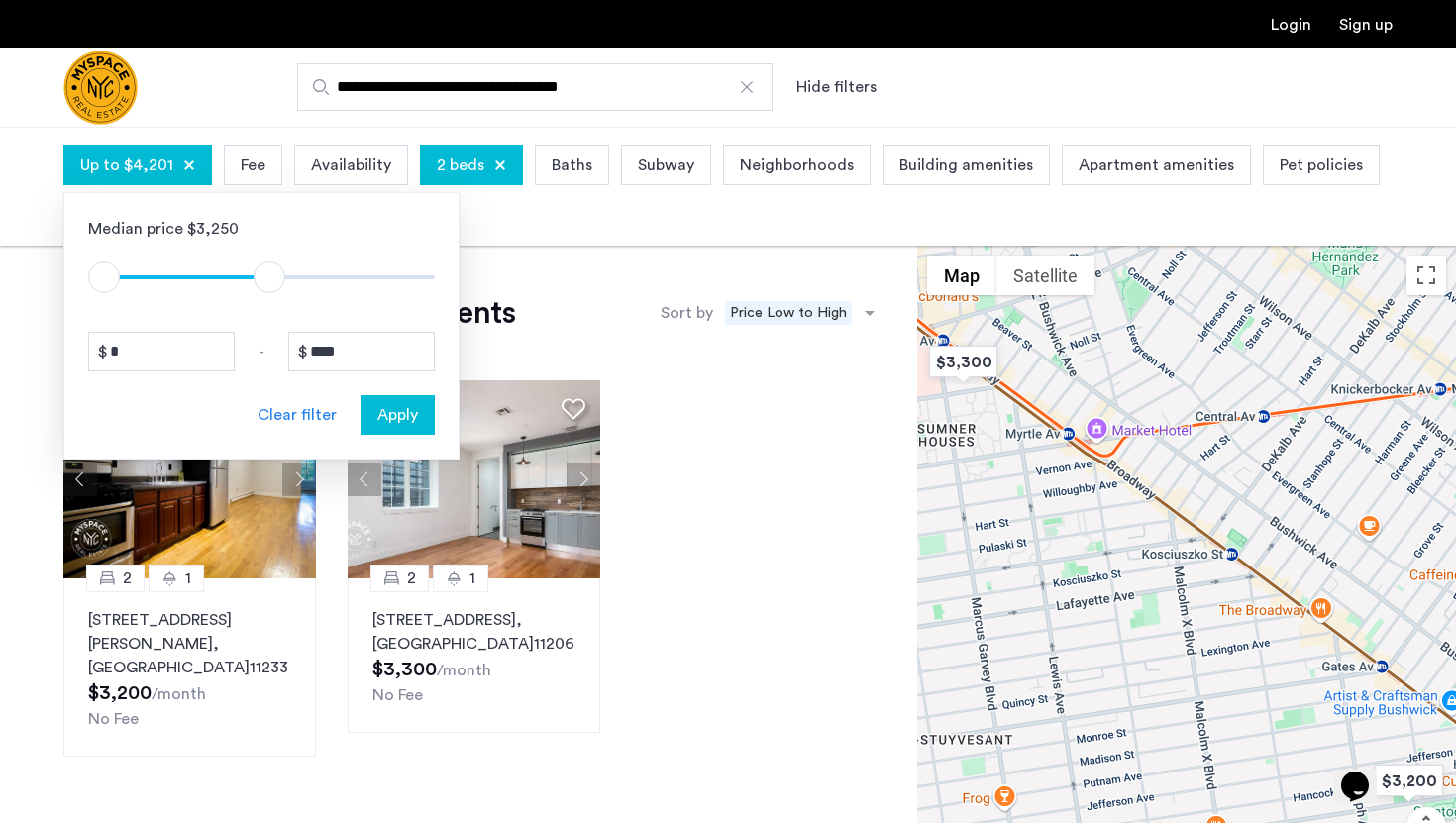 drag, startPoint x: 416, startPoint y: 286, endPoint x: 268, endPoint y: 295, distance: 148.2734 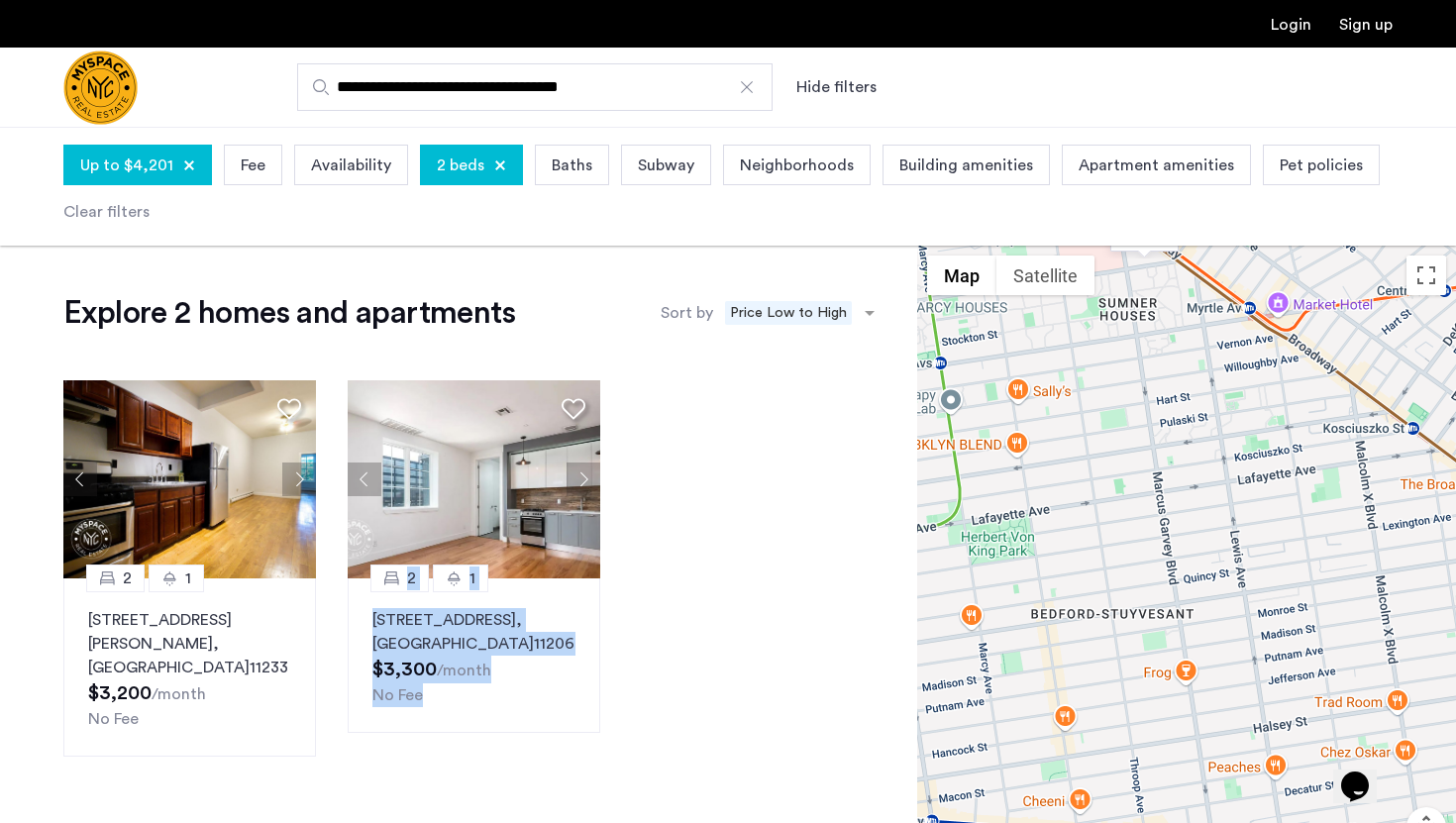 drag, startPoint x: 1208, startPoint y: 621, endPoint x: 1402, endPoint y: 489, distance: 234.64867 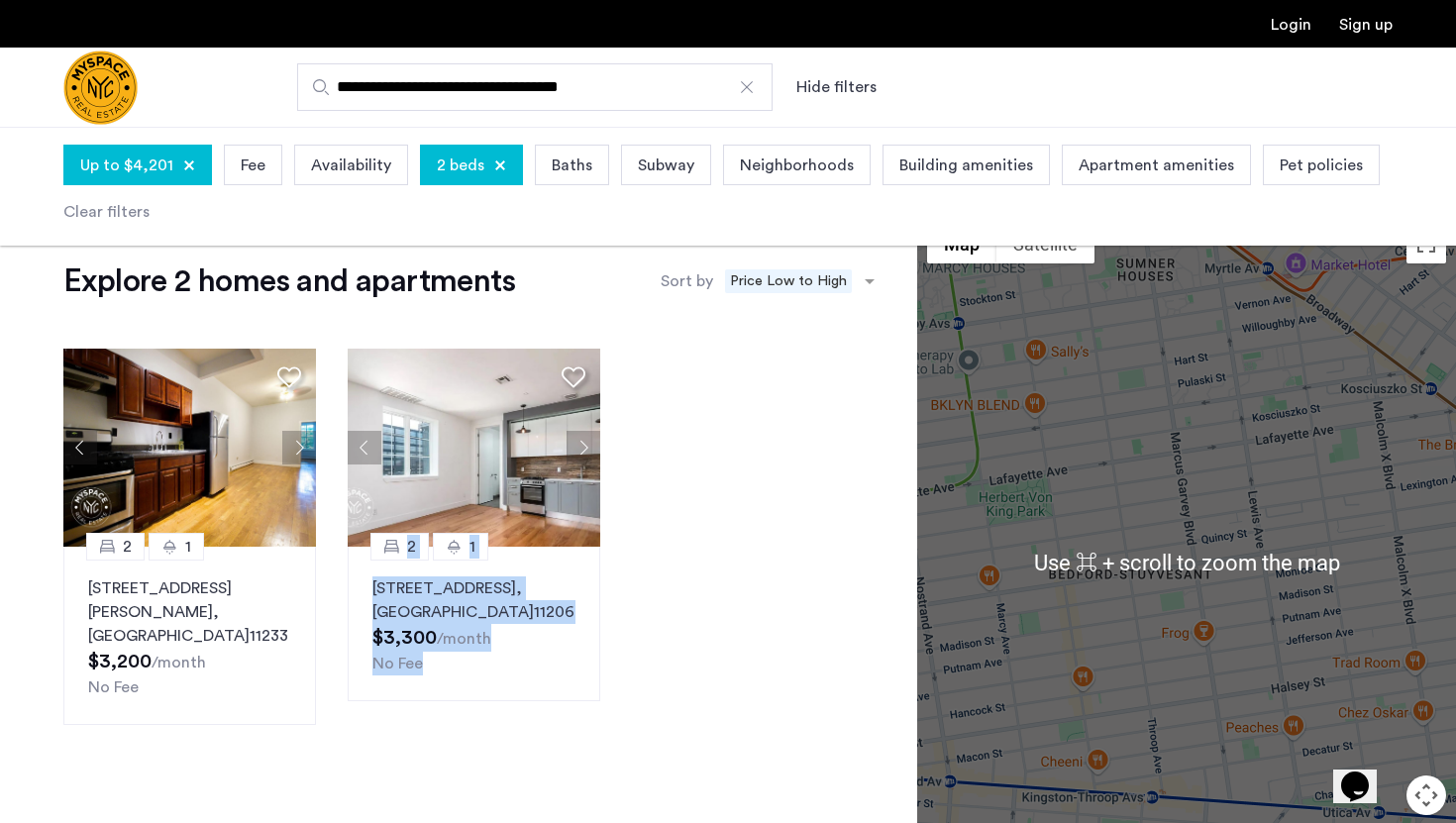 scroll, scrollTop: 36, scrollLeft: 0, axis: vertical 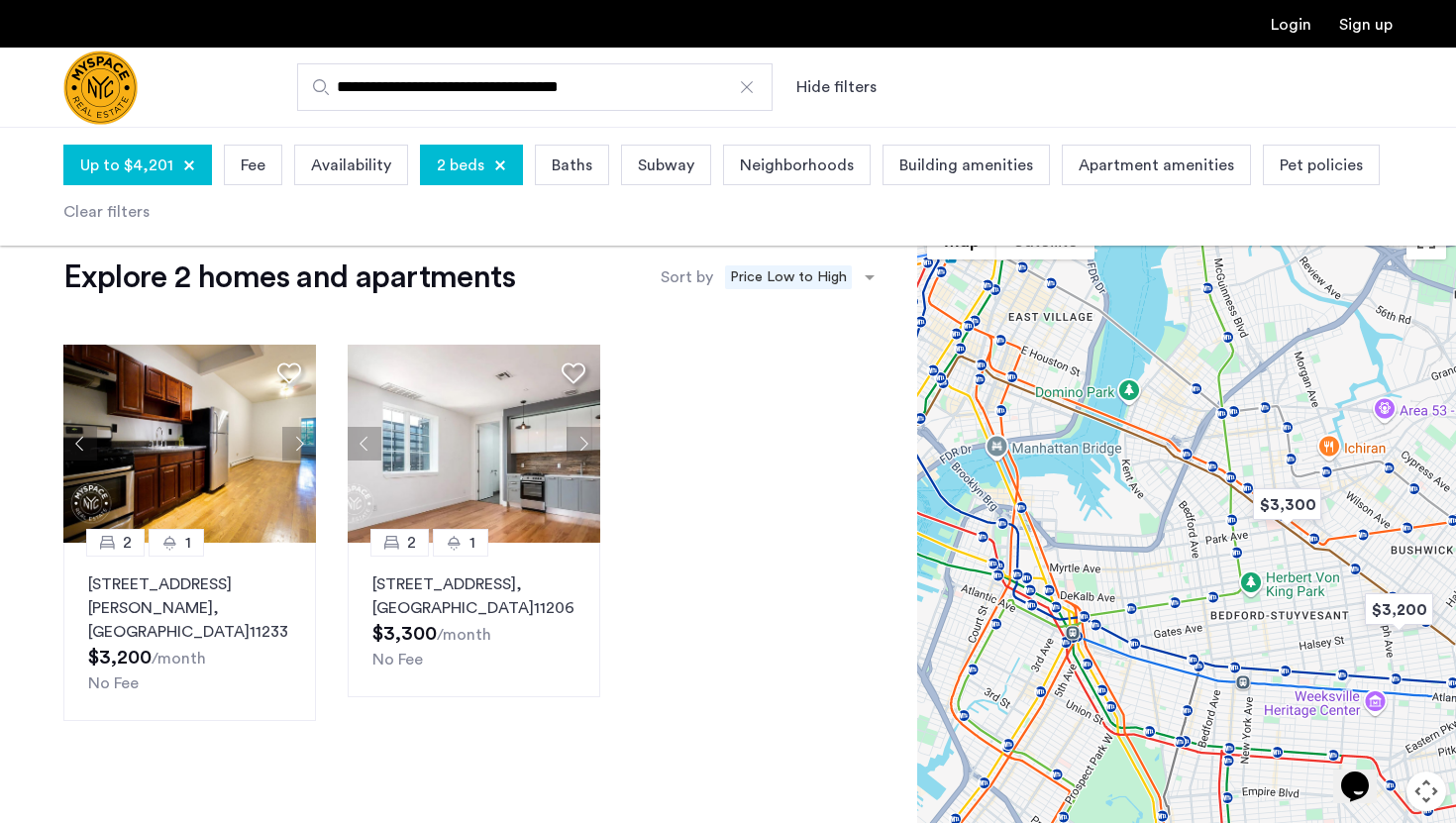 click on "2 1 828 Halsey St, Unit 3B, Brooklyn , NY  11233  $3,200  /month No Fee 2 1 869 Park Avenue, Unit 3A, Brooklyn , NY  11206  $3,300  /month No Fee" 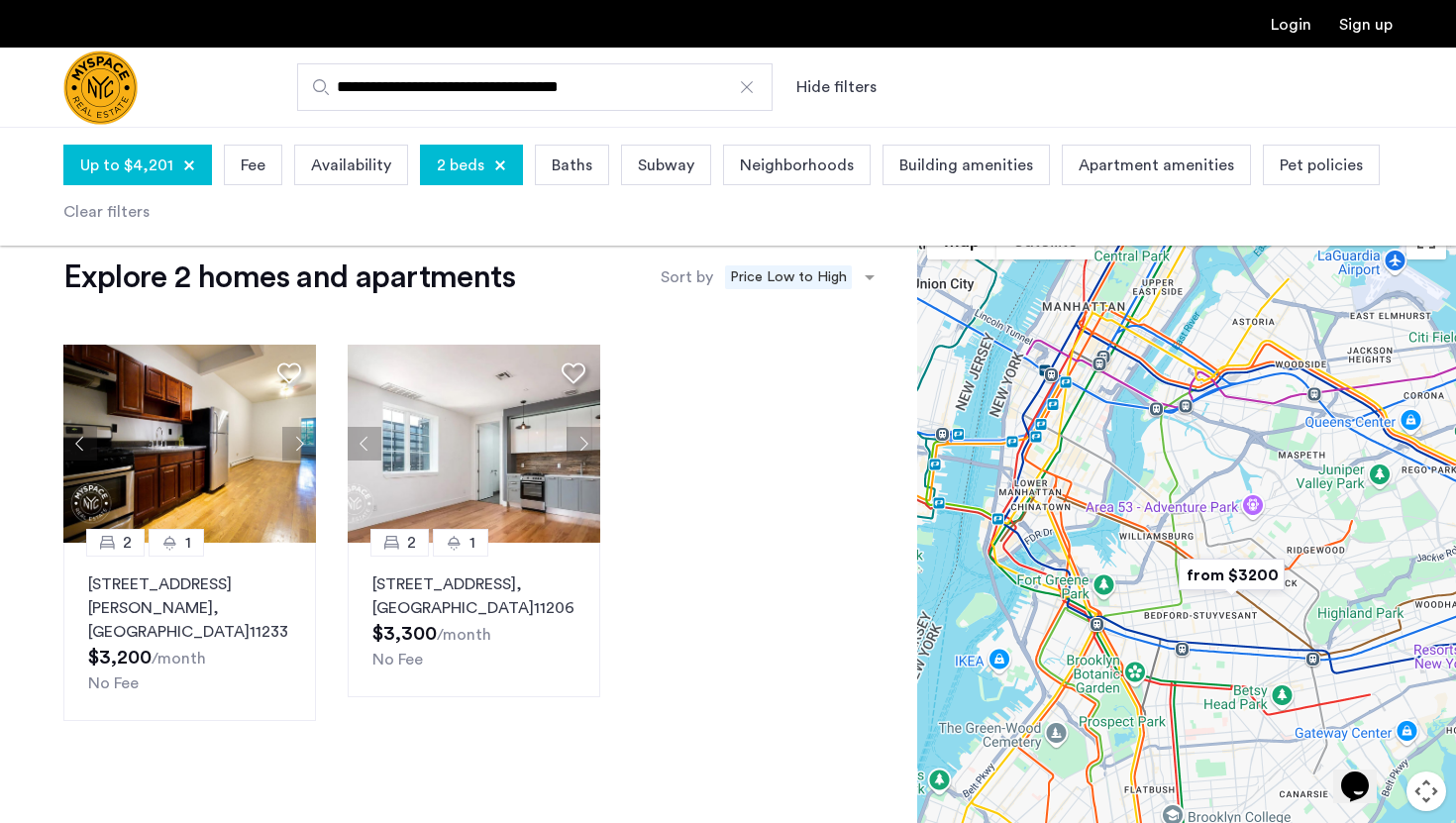 click on "Neighborhoods" at bounding box center [796, 165] 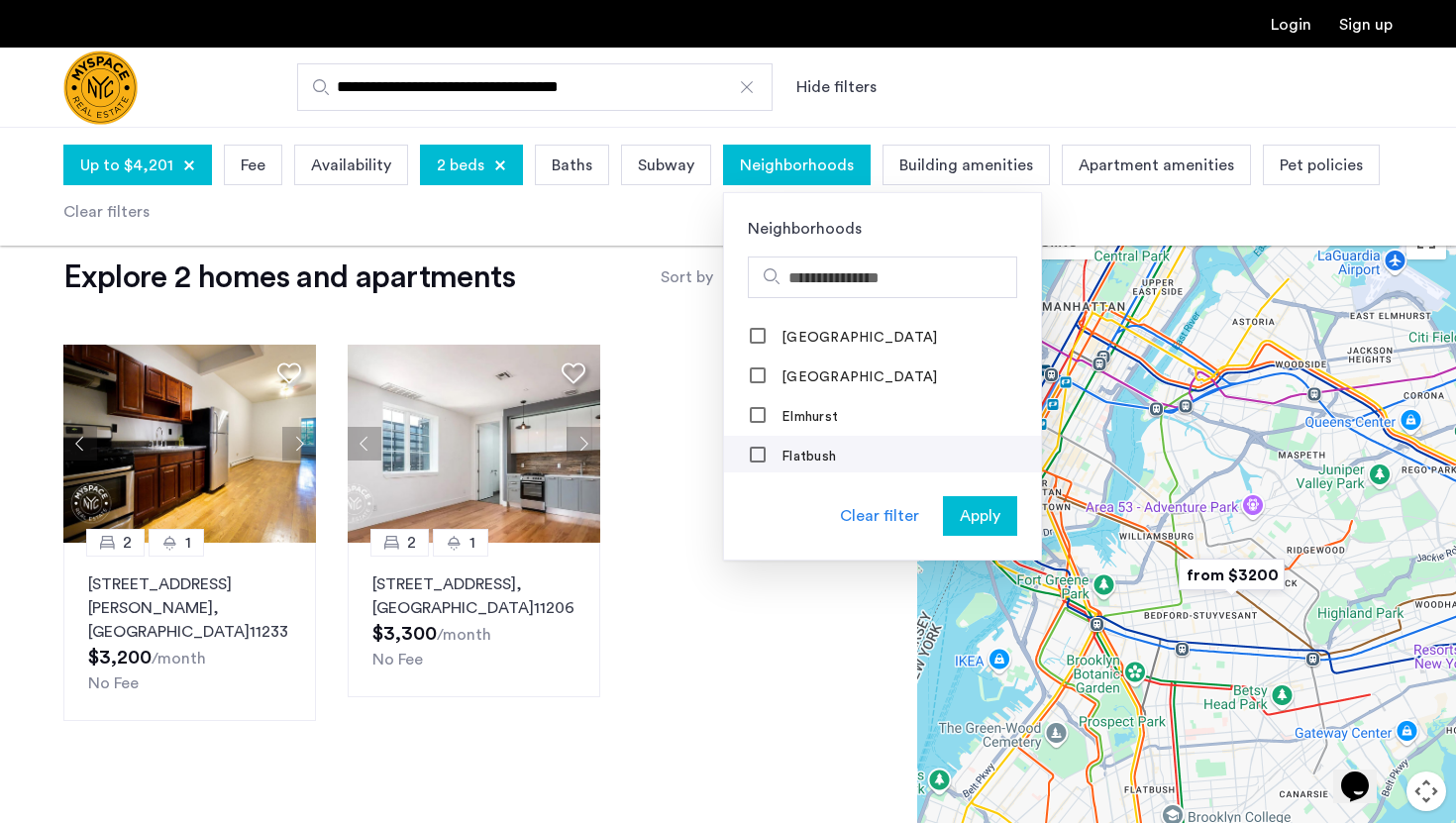scroll, scrollTop: 1015, scrollLeft: 0, axis: vertical 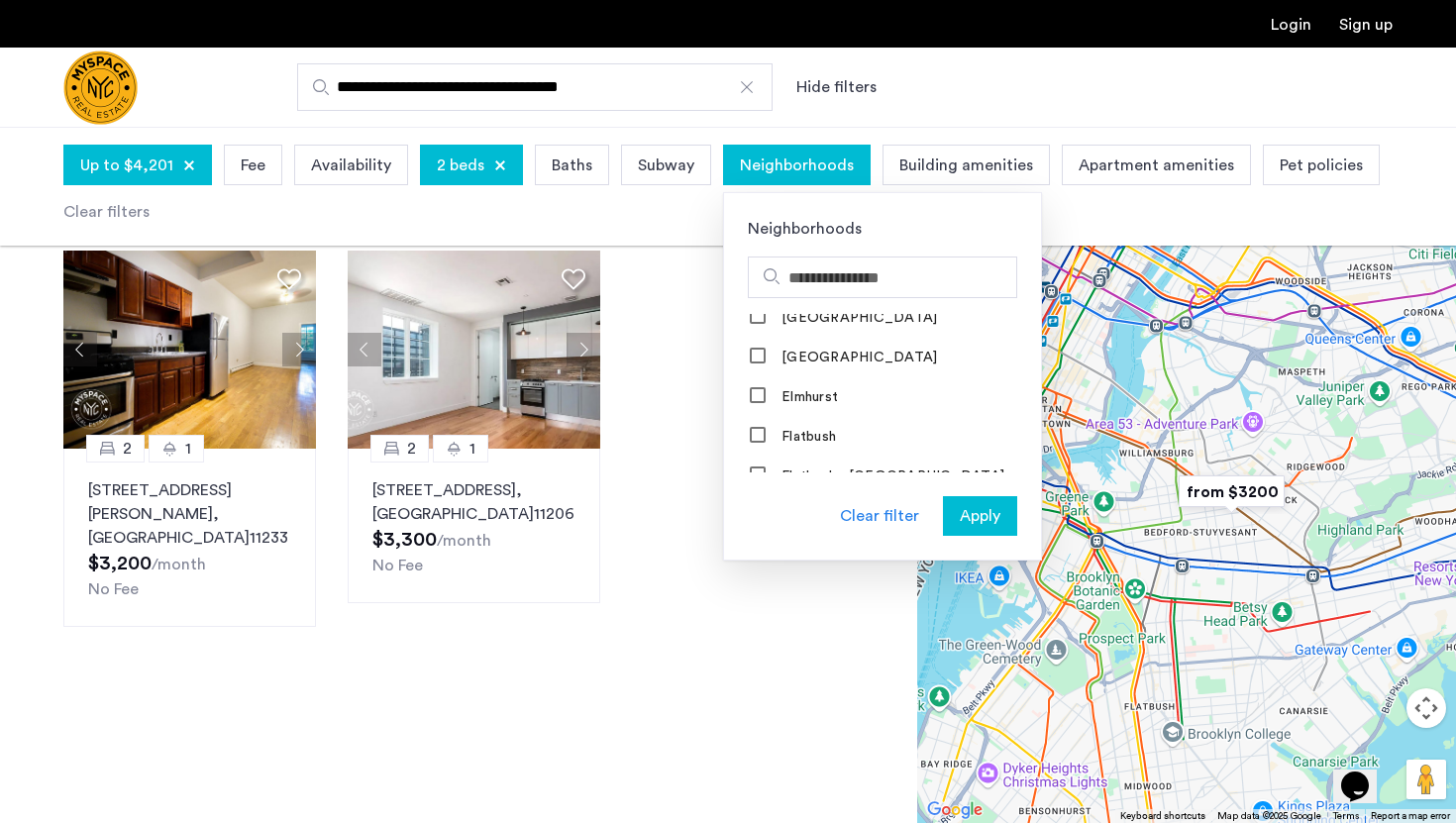 click on "**********" at bounding box center (728, 518) 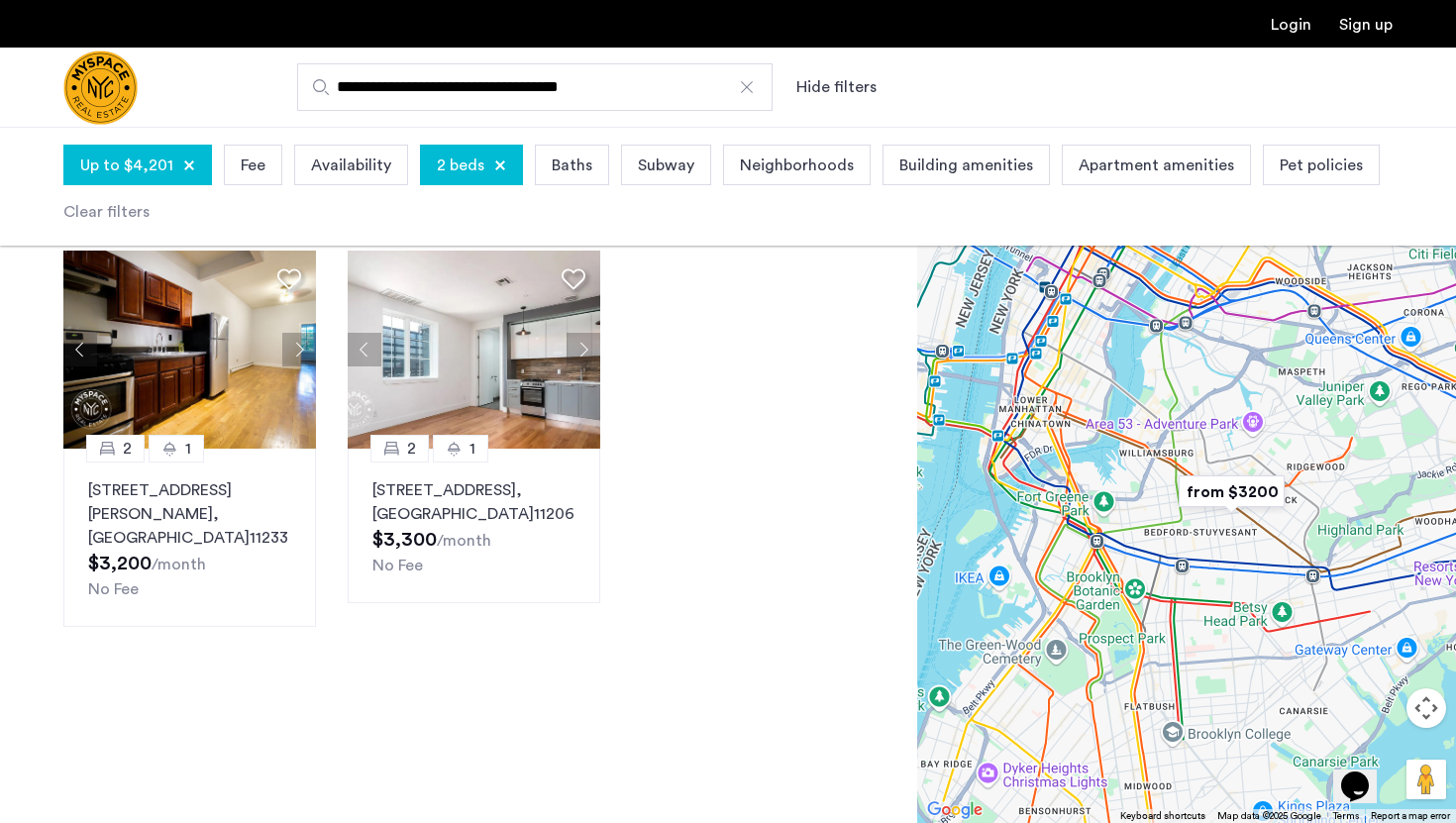 scroll, scrollTop: 0, scrollLeft: 0, axis: both 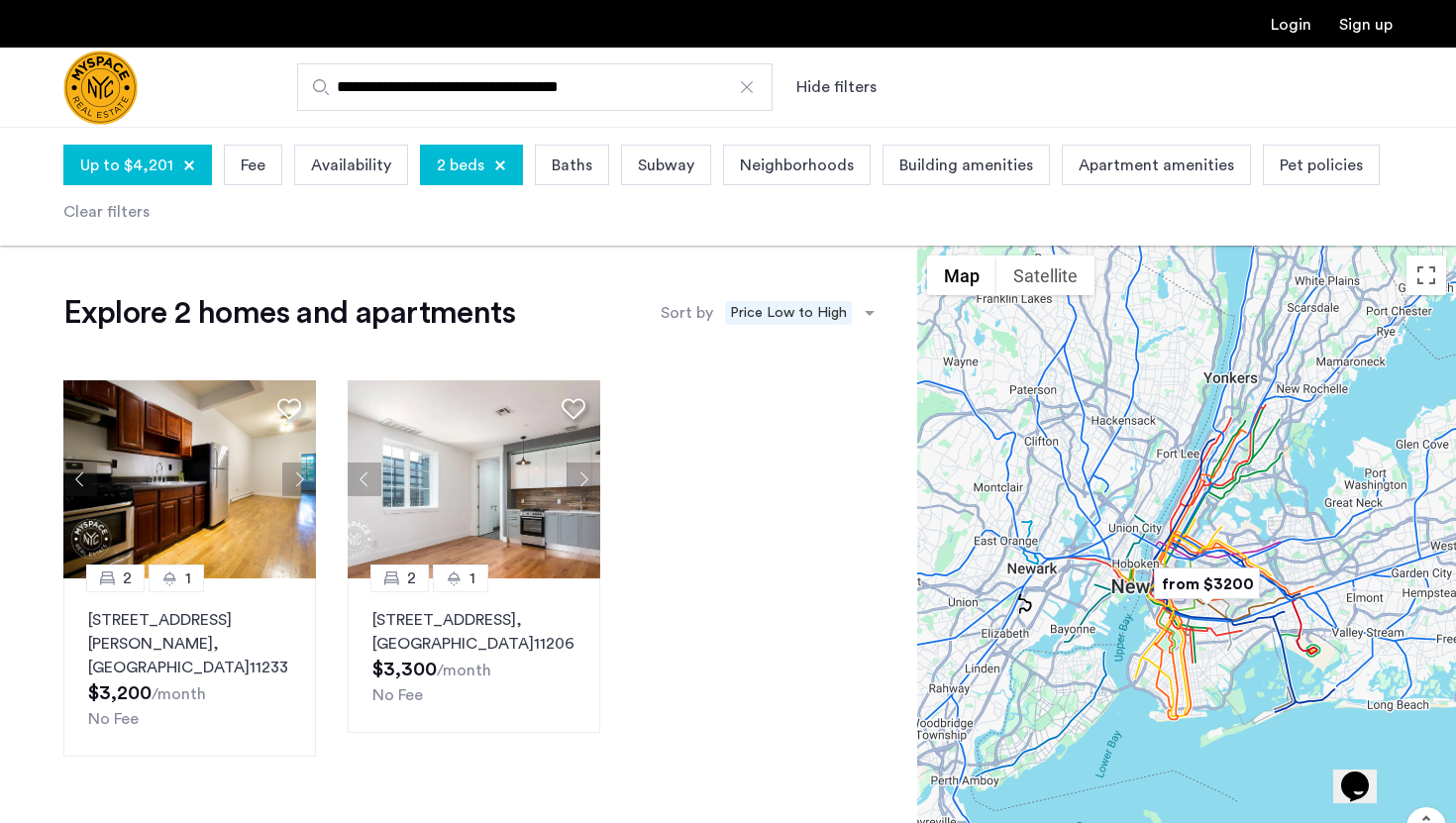drag, startPoint x: 1241, startPoint y: 336, endPoint x: 1209, endPoint y: 497, distance: 164.1493 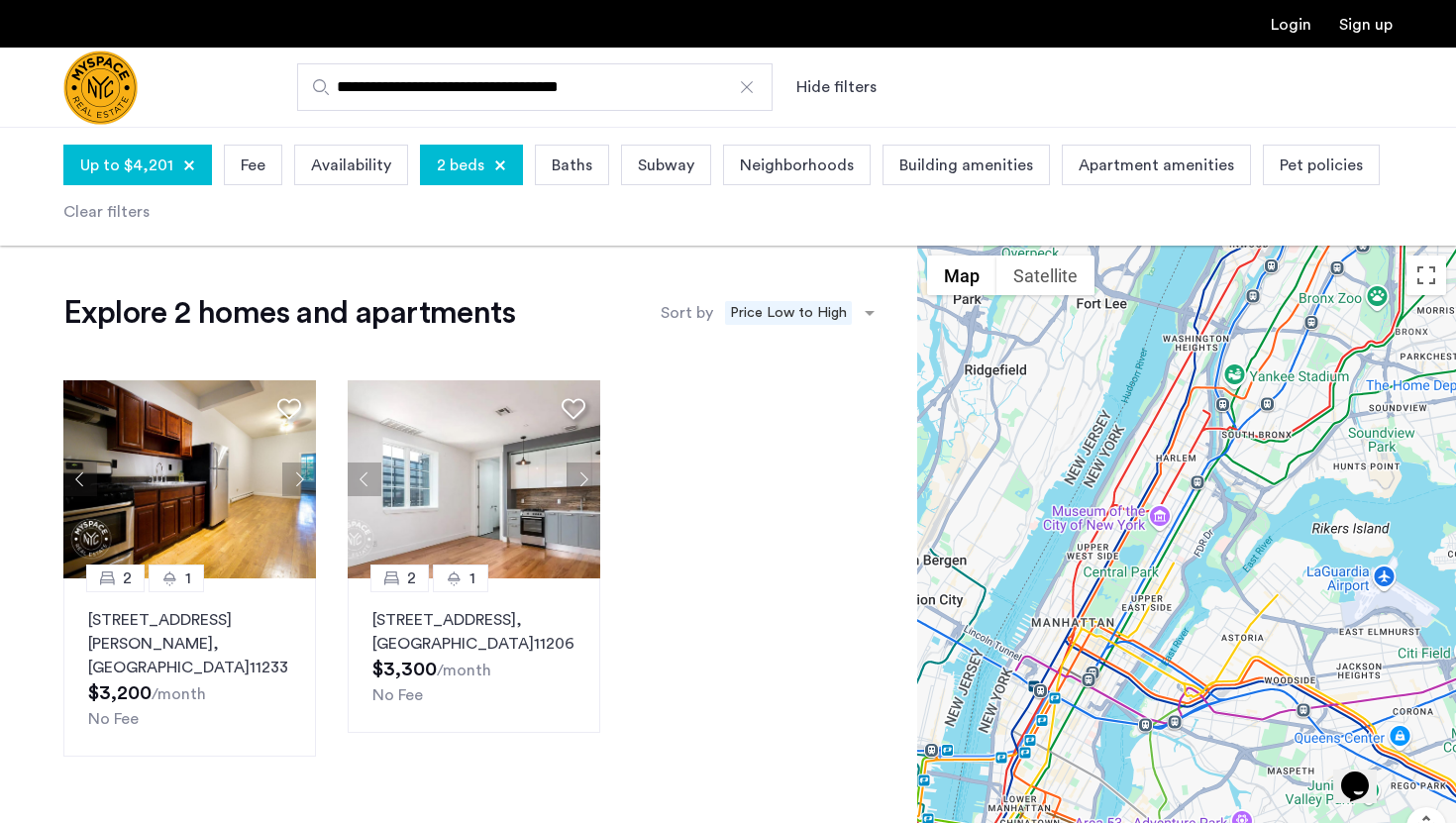 drag, startPoint x: 1146, startPoint y: 566, endPoint x: 1190, endPoint y: 491, distance: 86.95401 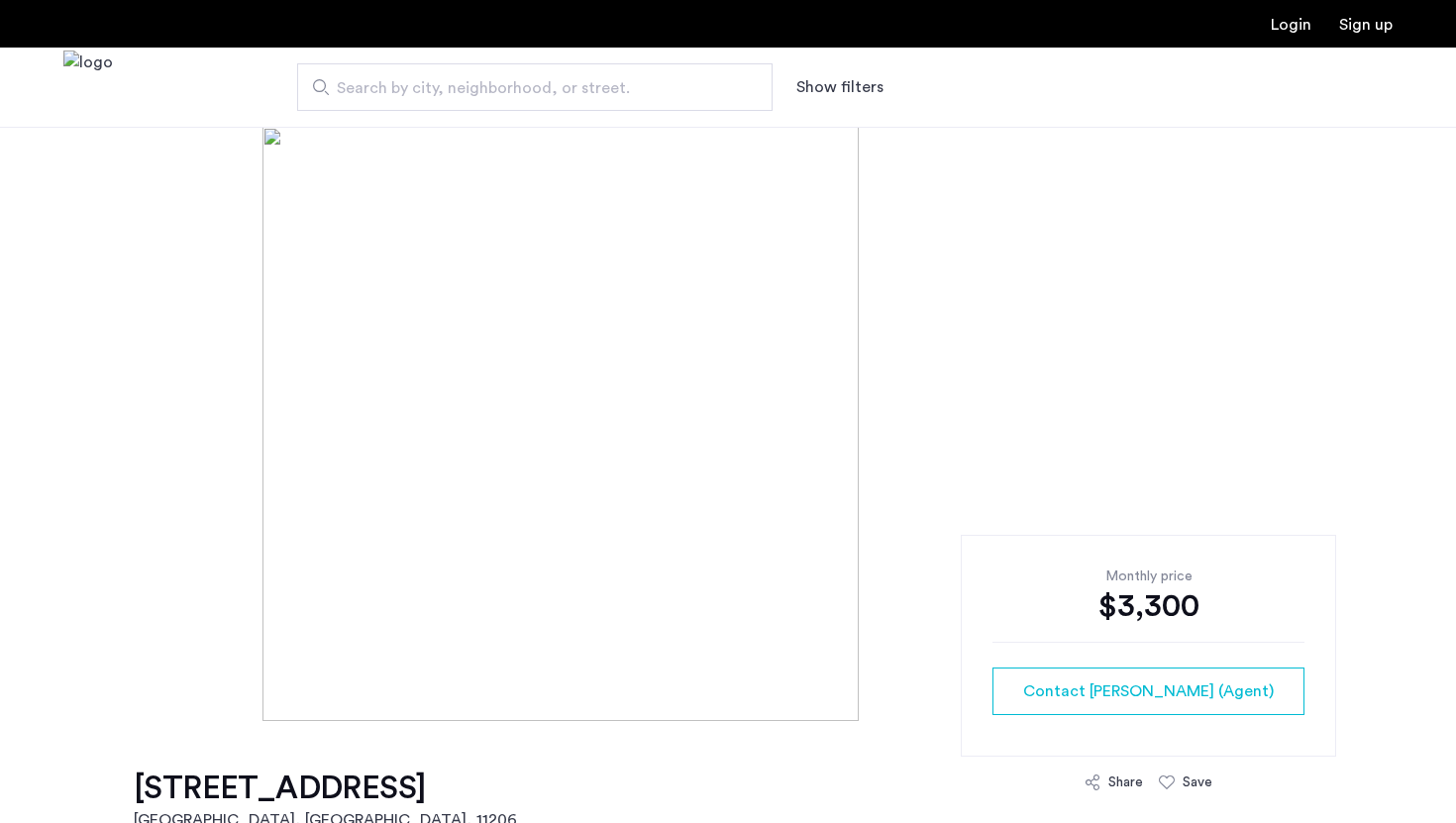 scroll, scrollTop: 0, scrollLeft: 0, axis: both 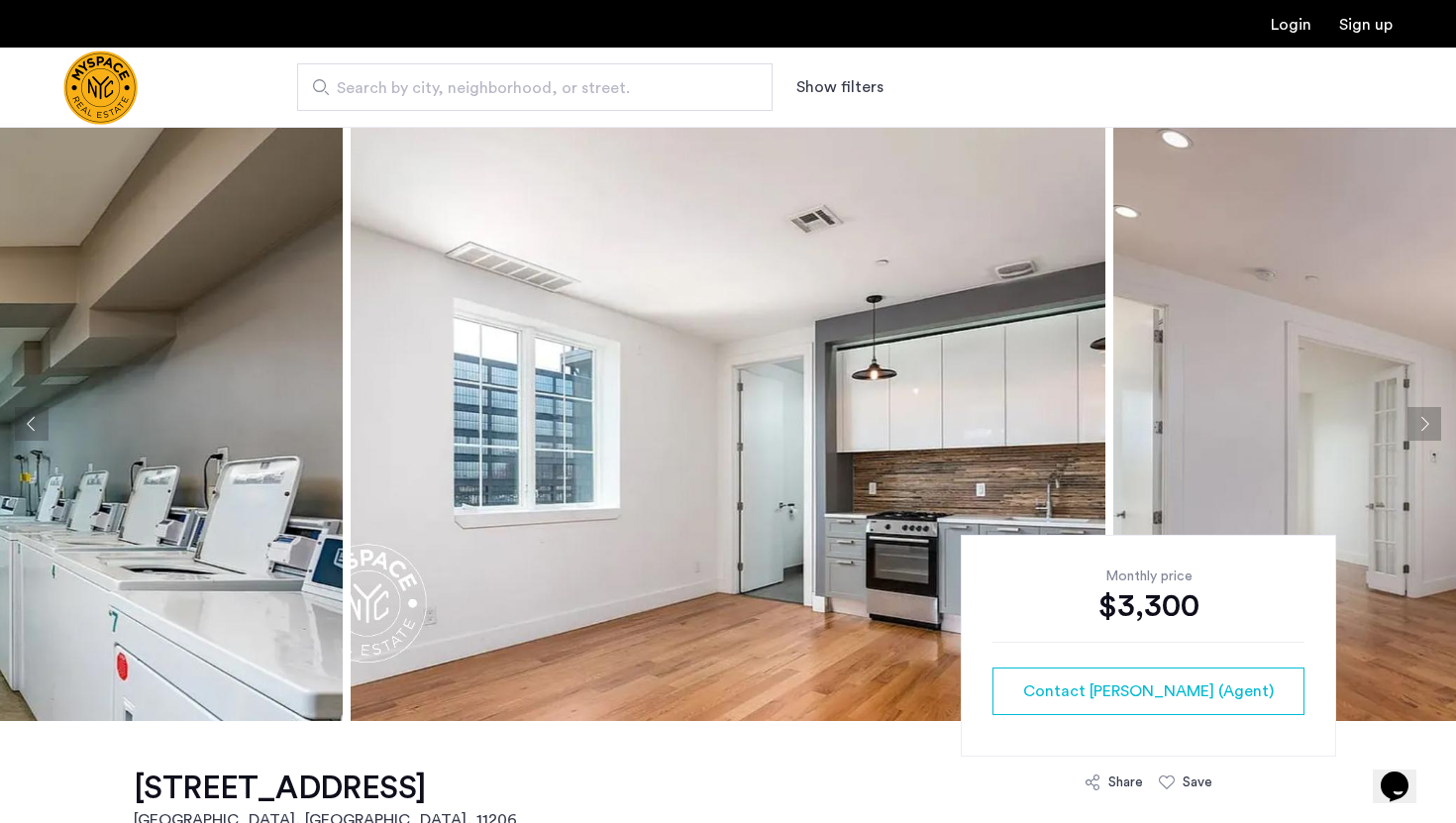 click 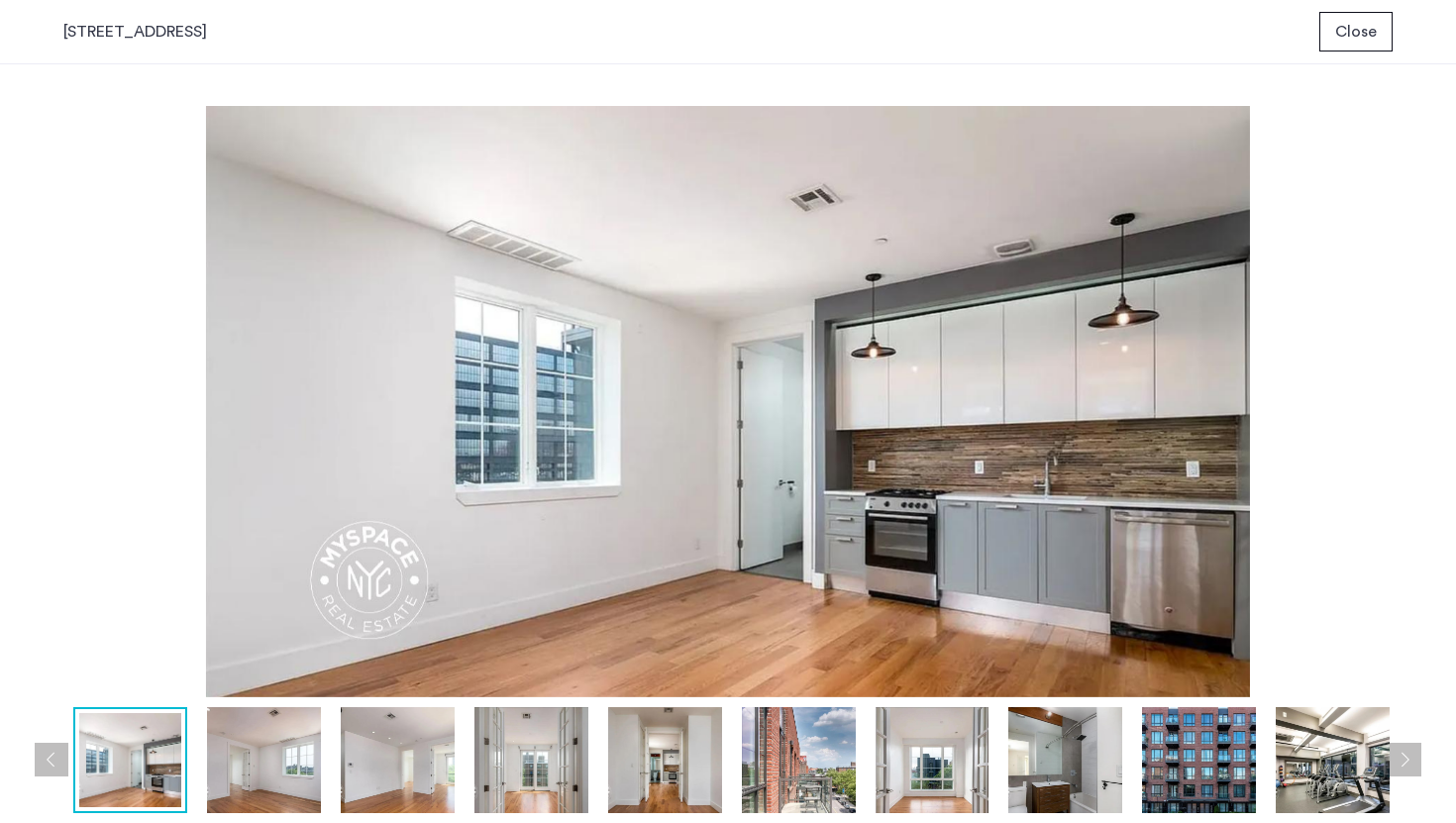 type 